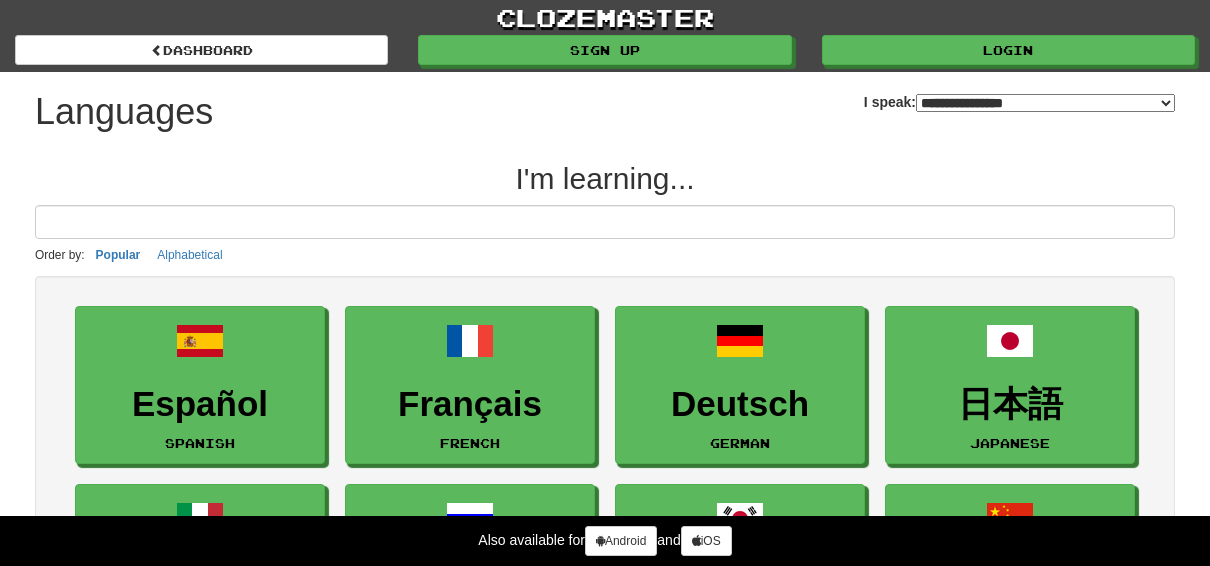 select on "*******" 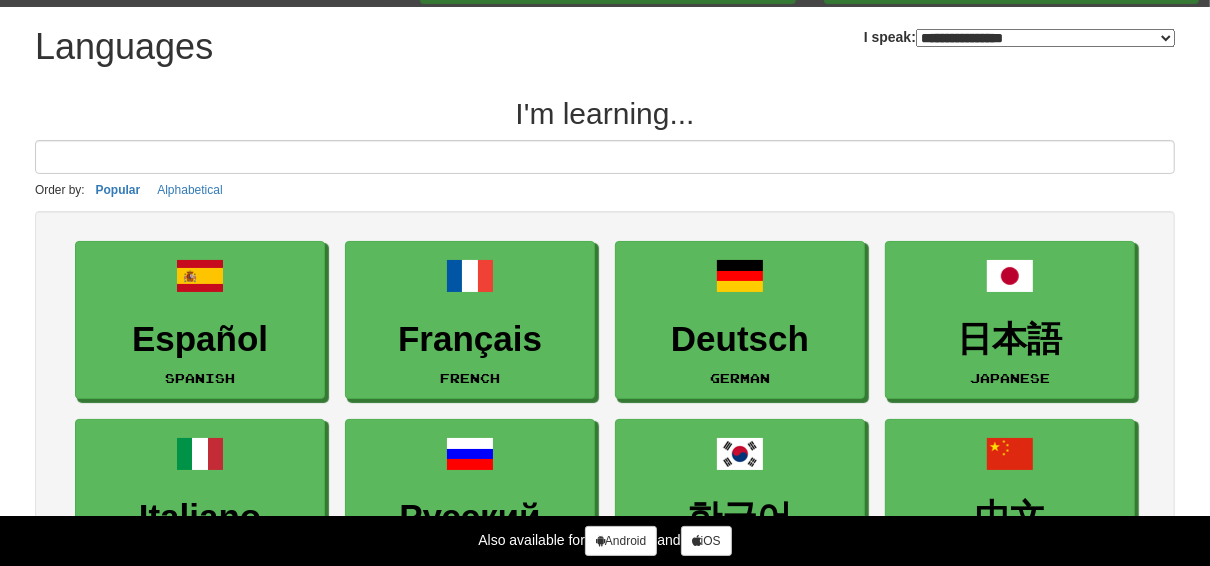 scroll, scrollTop: 160, scrollLeft: 0, axis: vertical 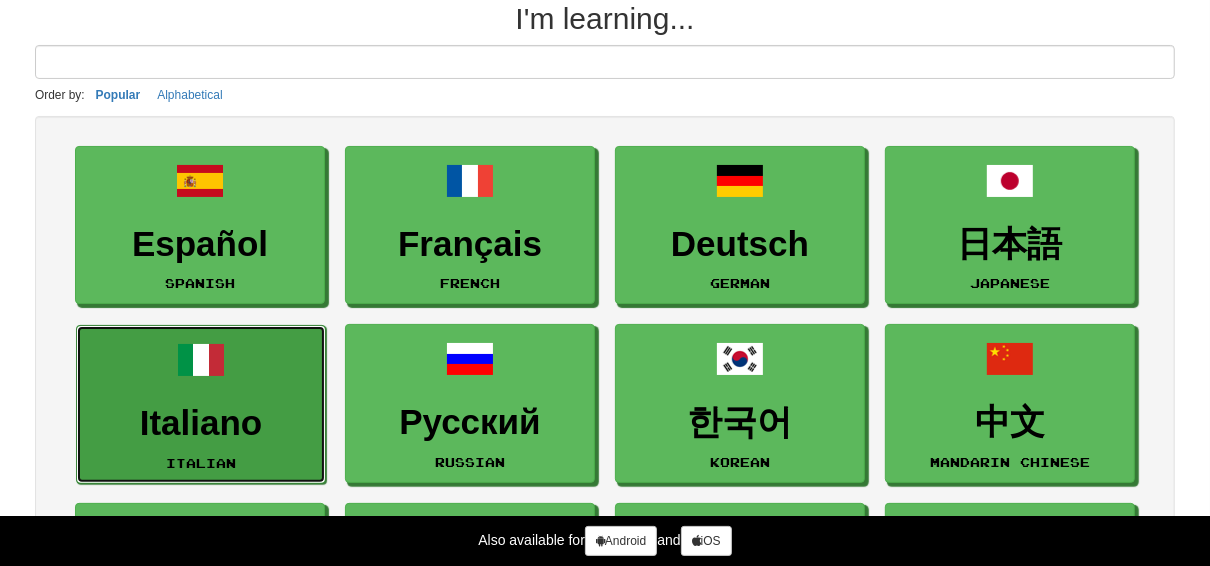 click on "Italiano Italian" at bounding box center (201, 404) 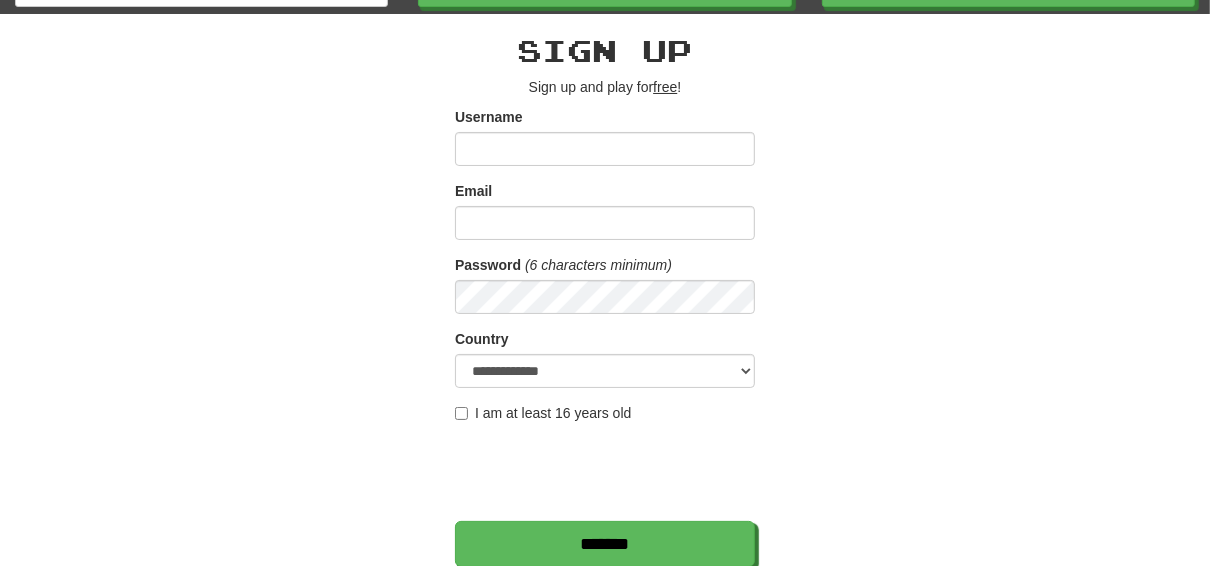 scroll, scrollTop: 400, scrollLeft: 0, axis: vertical 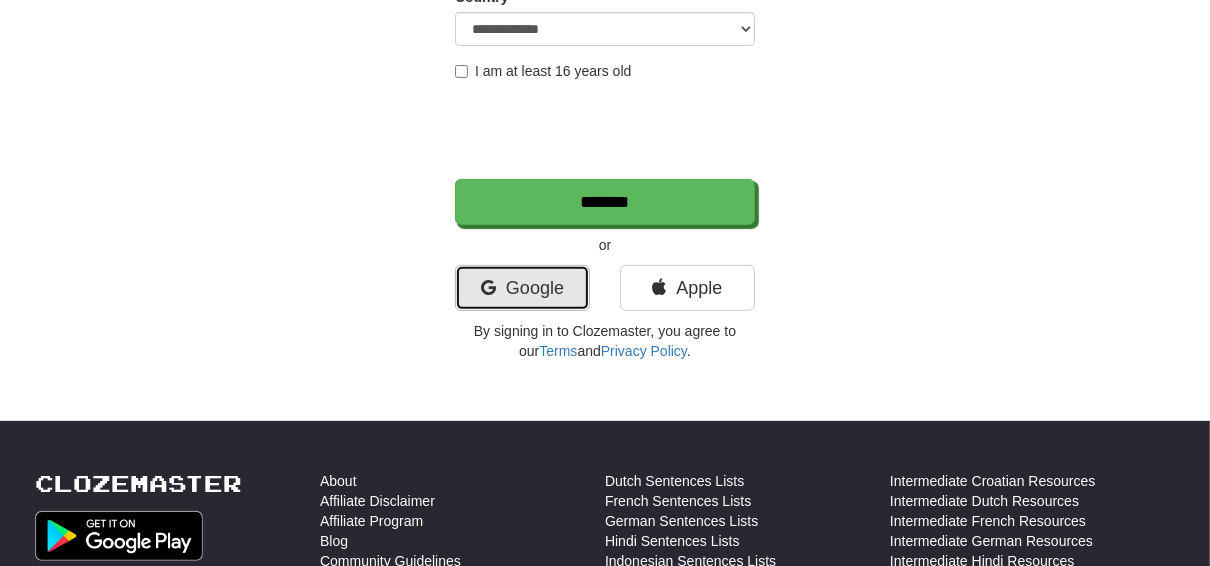 click at bounding box center [488, 288] 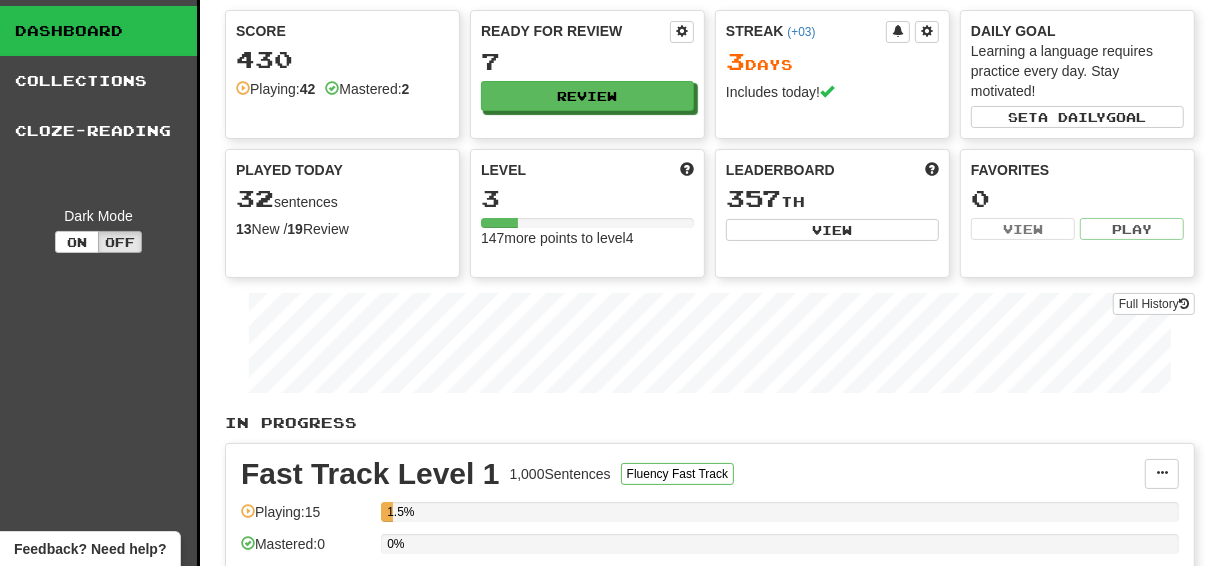 scroll, scrollTop: 0, scrollLeft: 0, axis: both 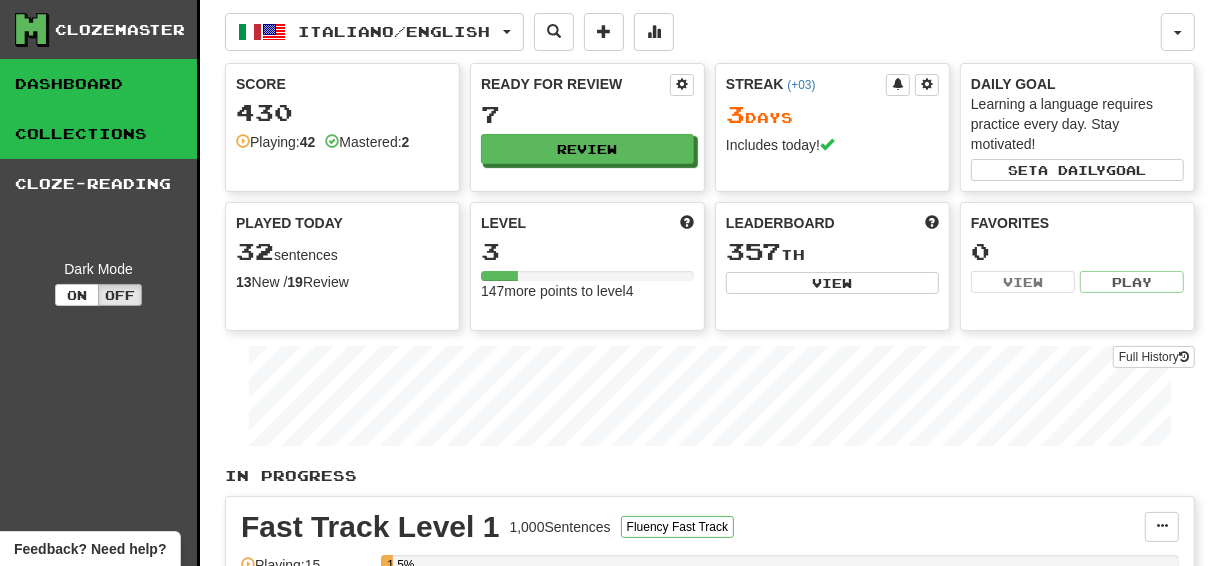click on "Collections" at bounding box center (98, 134) 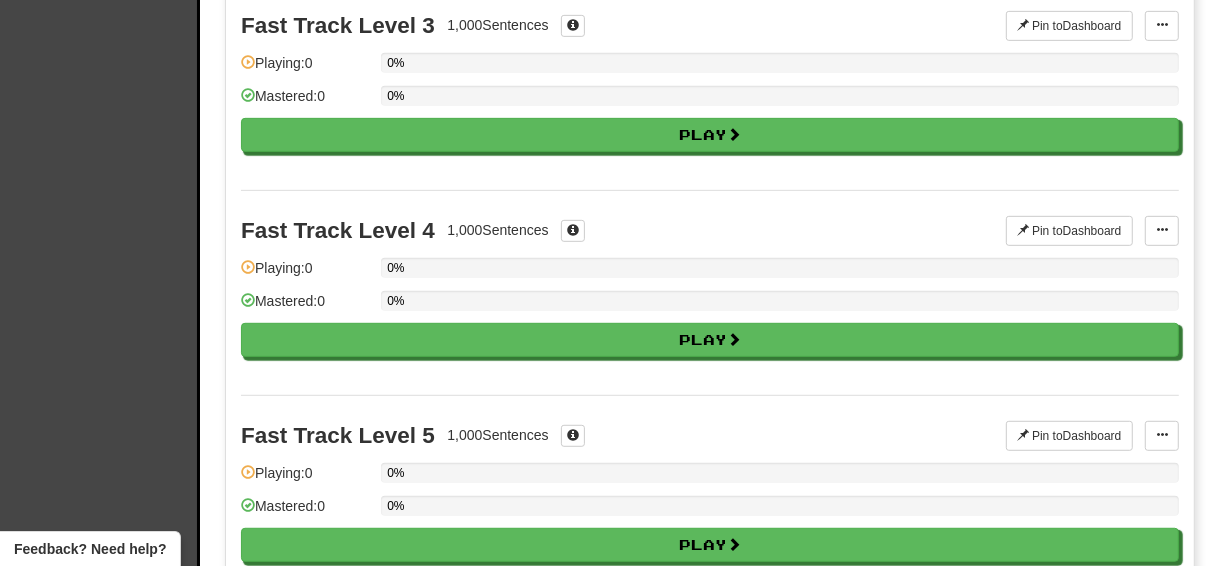 scroll, scrollTop: 0, scrollLeft: 0, axis: both 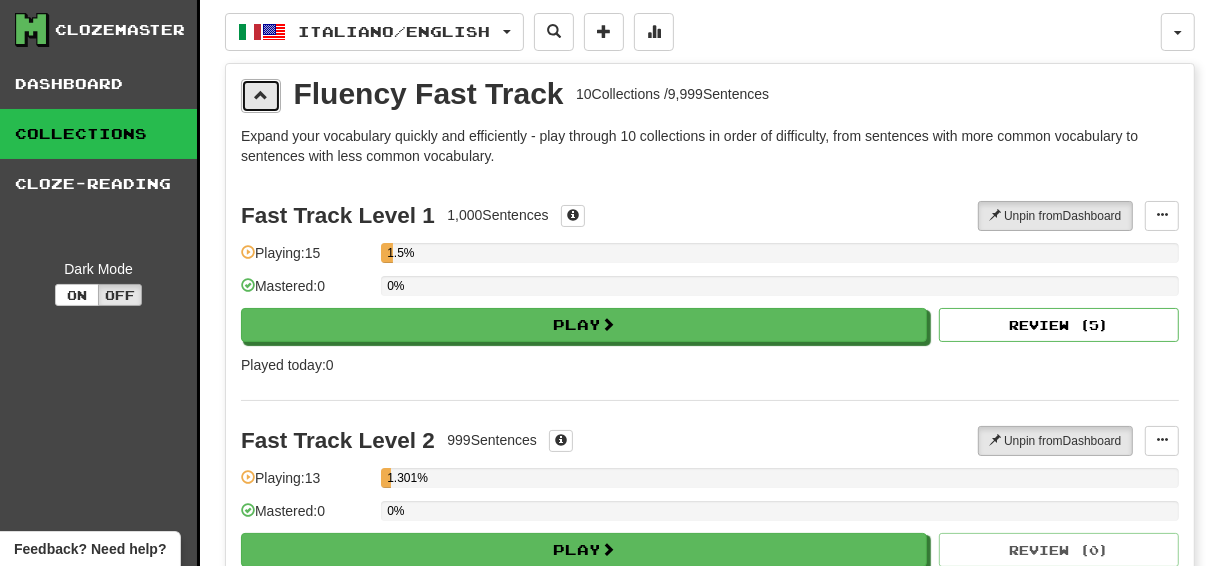 click at bounding box center [261, 95] 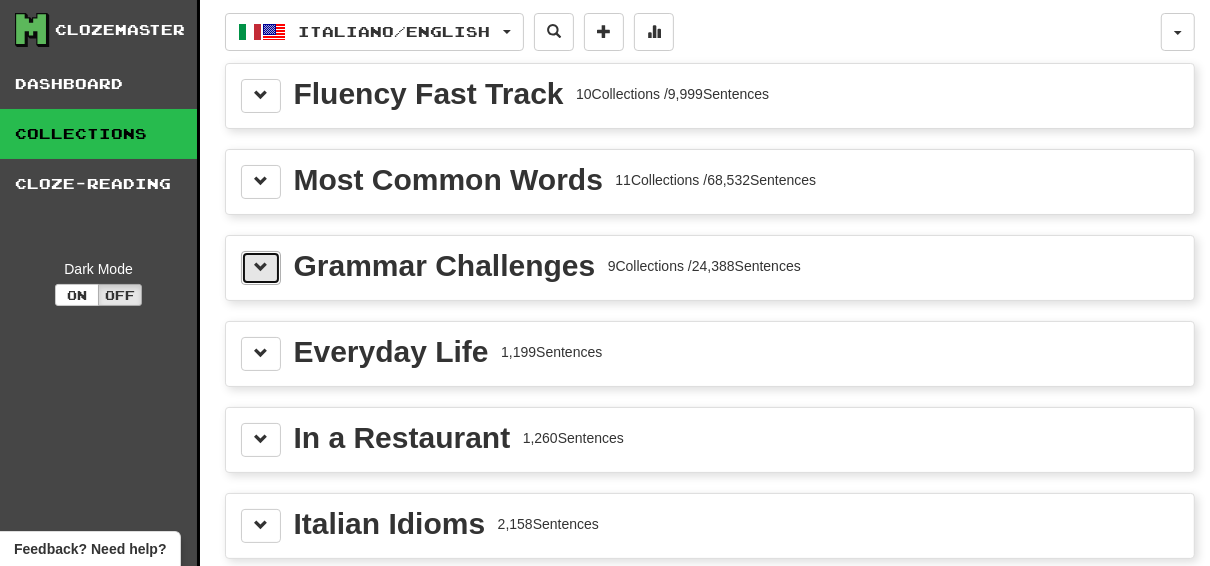 click at bounding box center [261, 267] 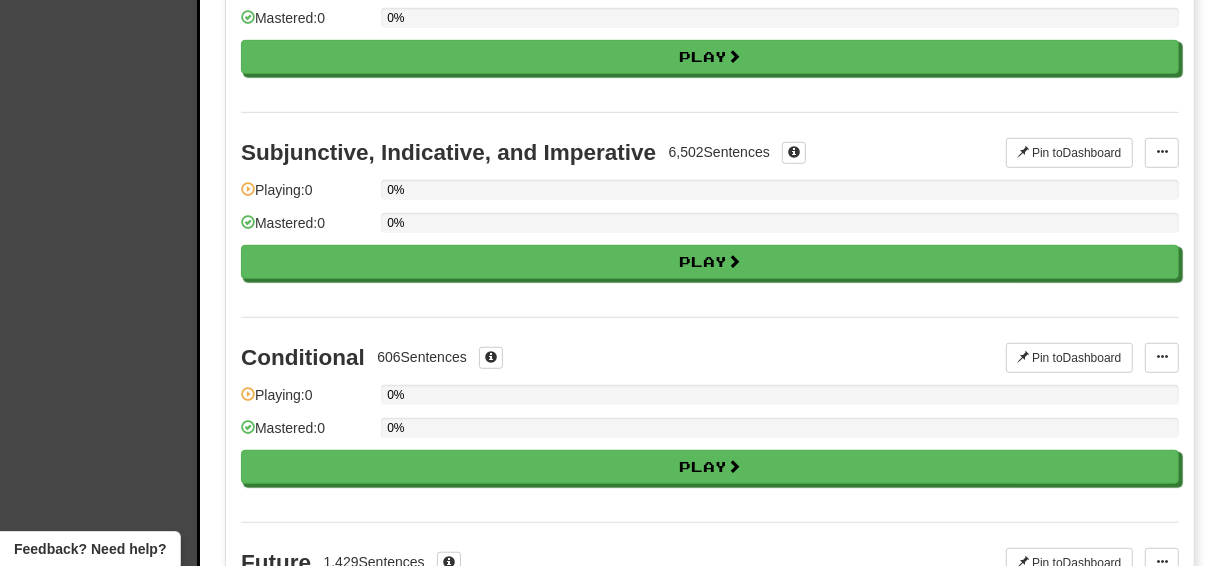 scroll, scrollTop: 160, scrollLeft: 0, axis: vertical 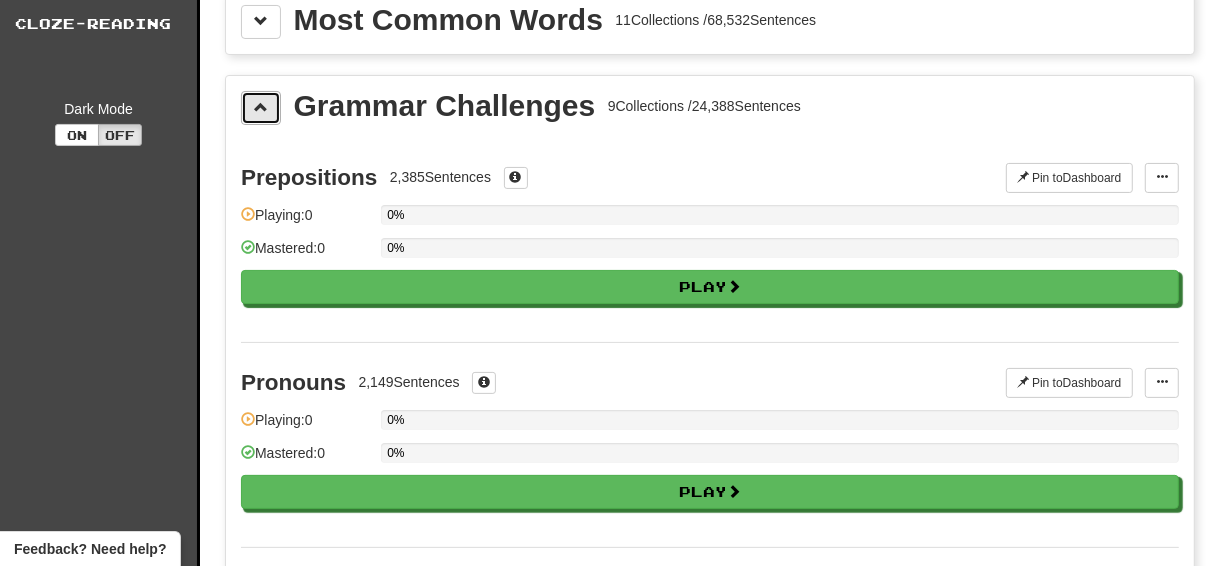 click at bounding box center (261, 107) 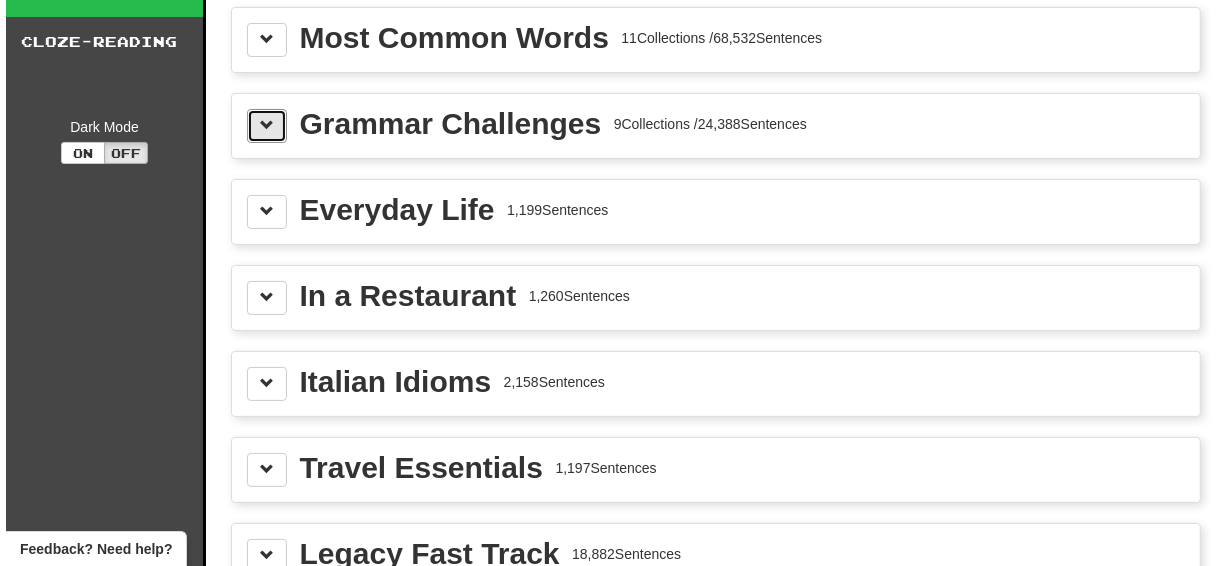 scroll, scrollTop: 0, scrollLeft: 0, axis: both 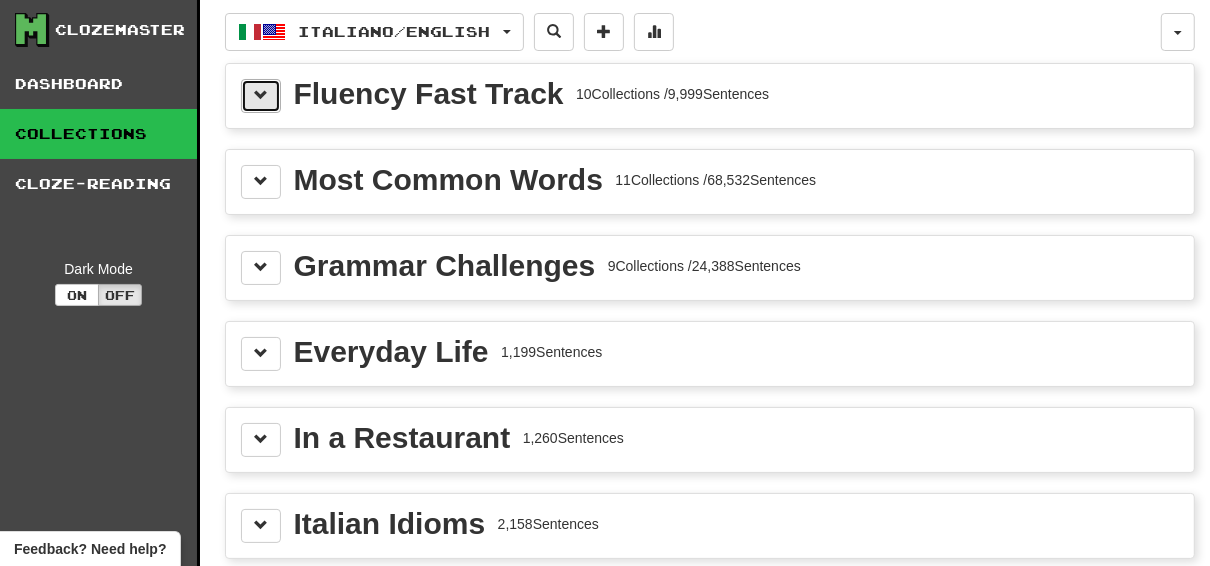 click at bounding box center (261, 95) 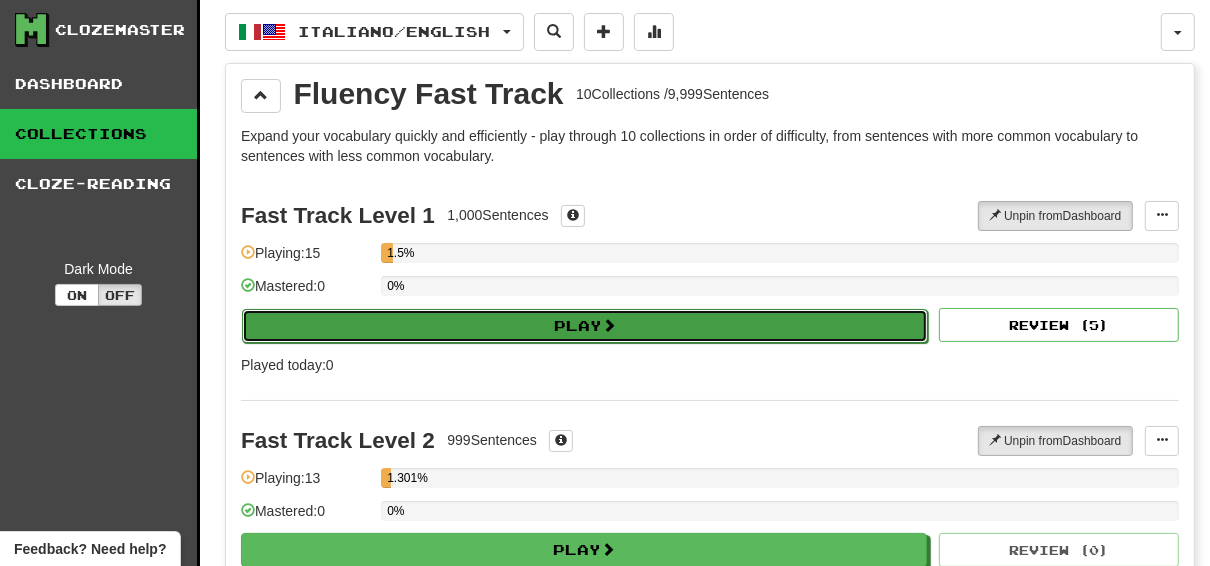 click on "Play" at bounding box center (585, 326) 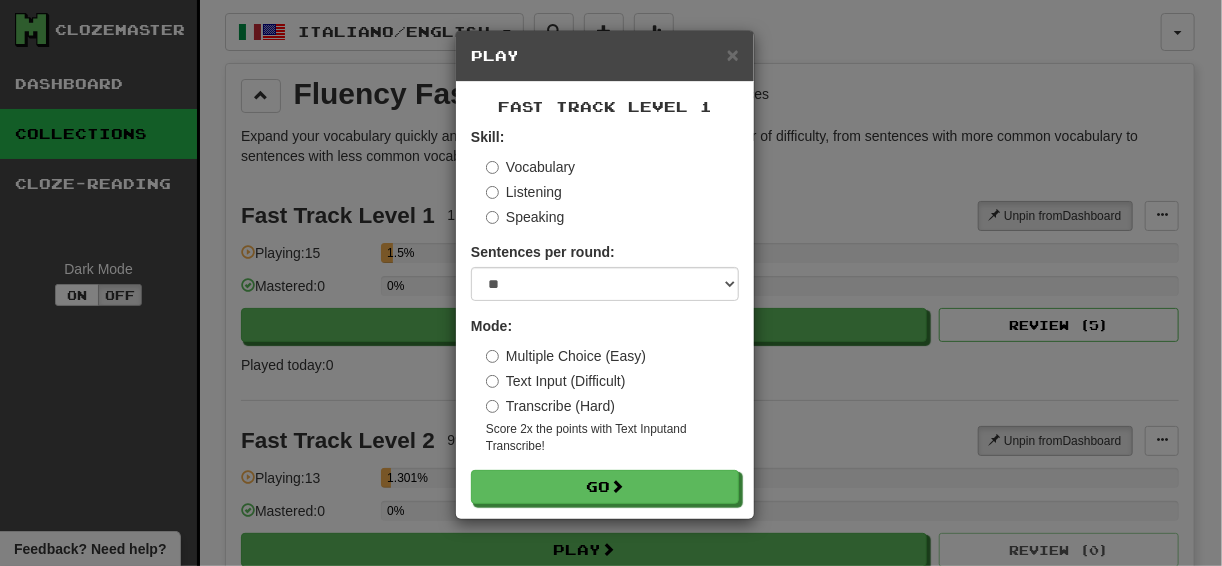 click on "Text Input (Difficult)" at bounding box center [556, 381] 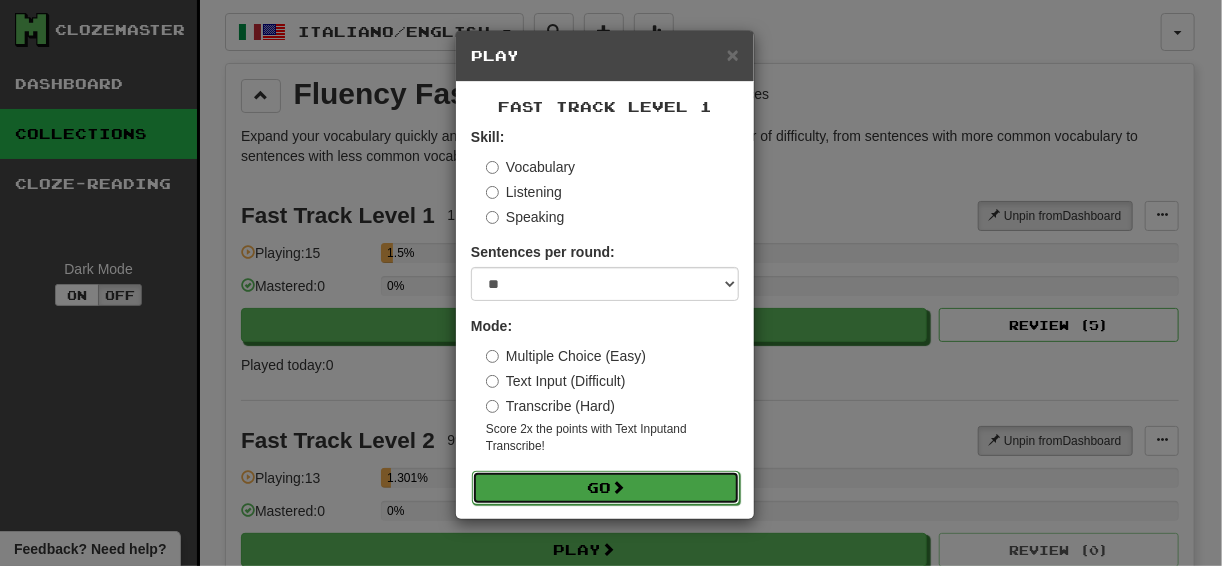 click on "Go" at bounding box center (606, 488) 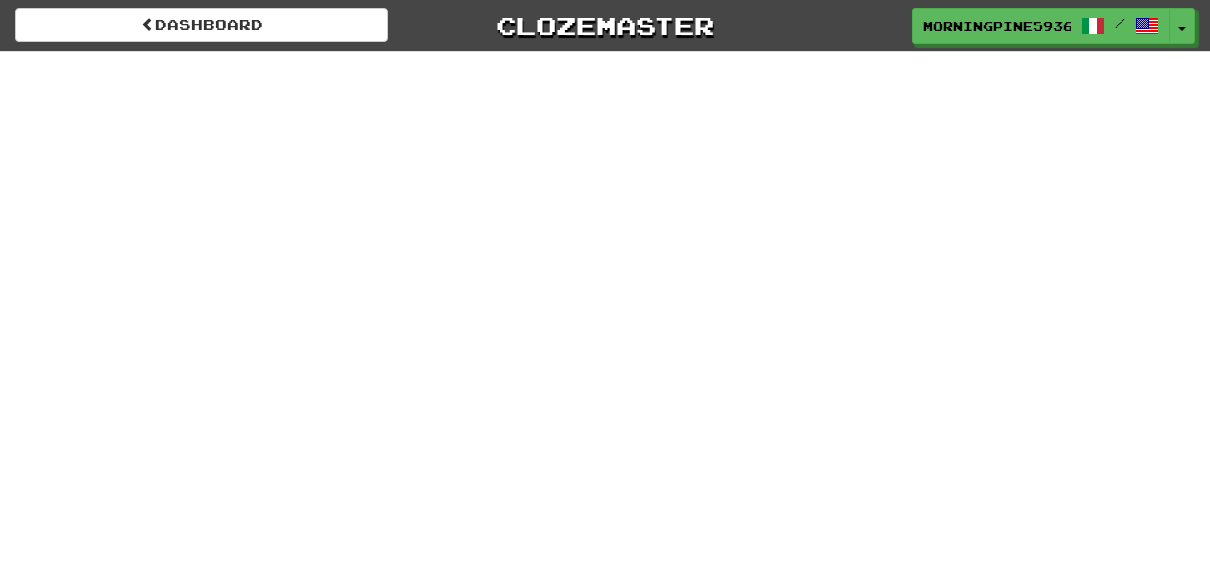 scroll, scrollTop: 0, scrollLeft: 0, axis: both 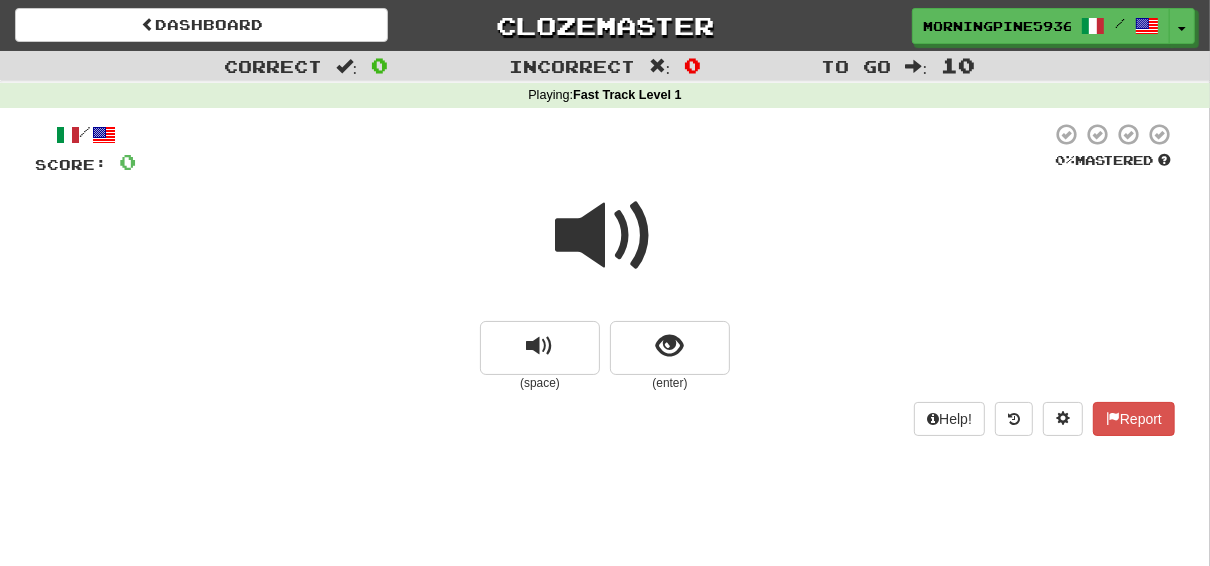 click at bounding box center [605, 236] 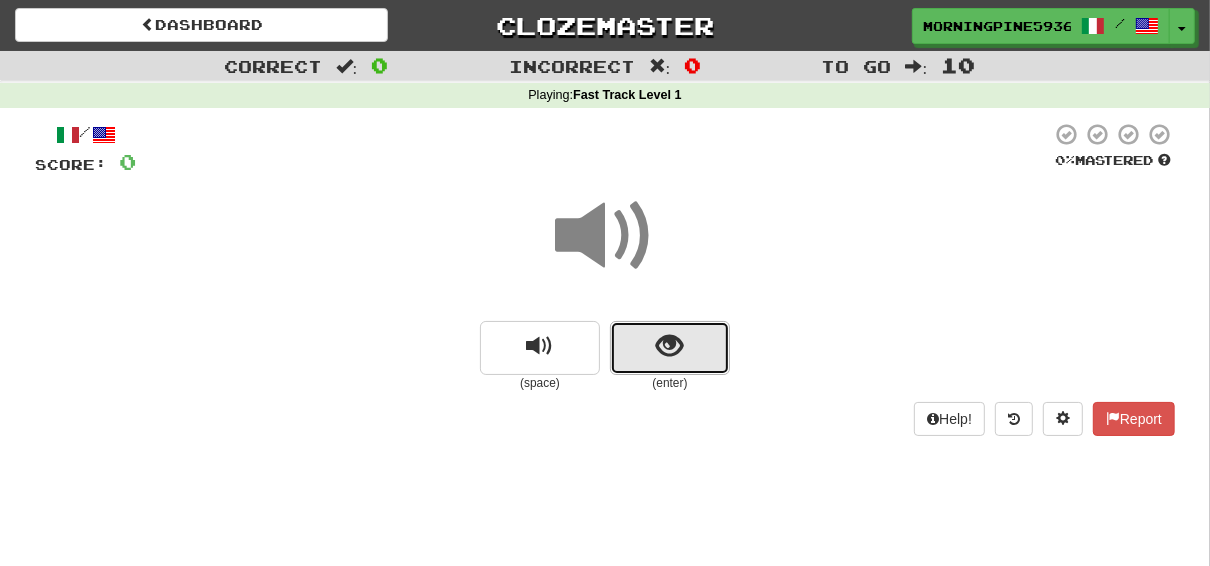 click at bounding box center (670, 346) 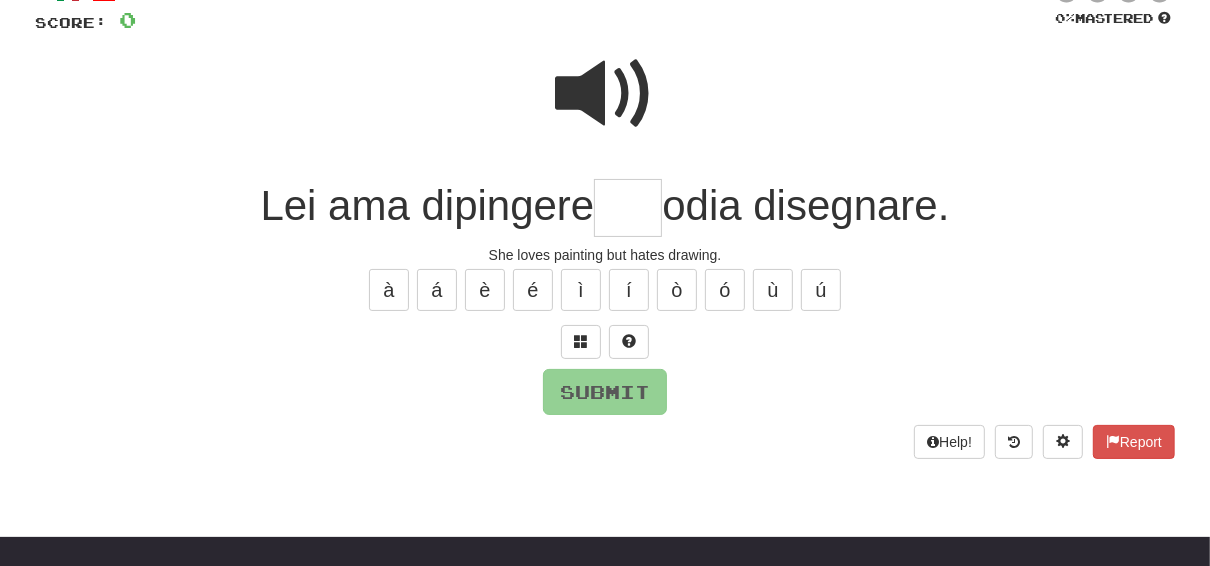scroll, scrollTop: 160, scrollLeft: 0, axis: vertical 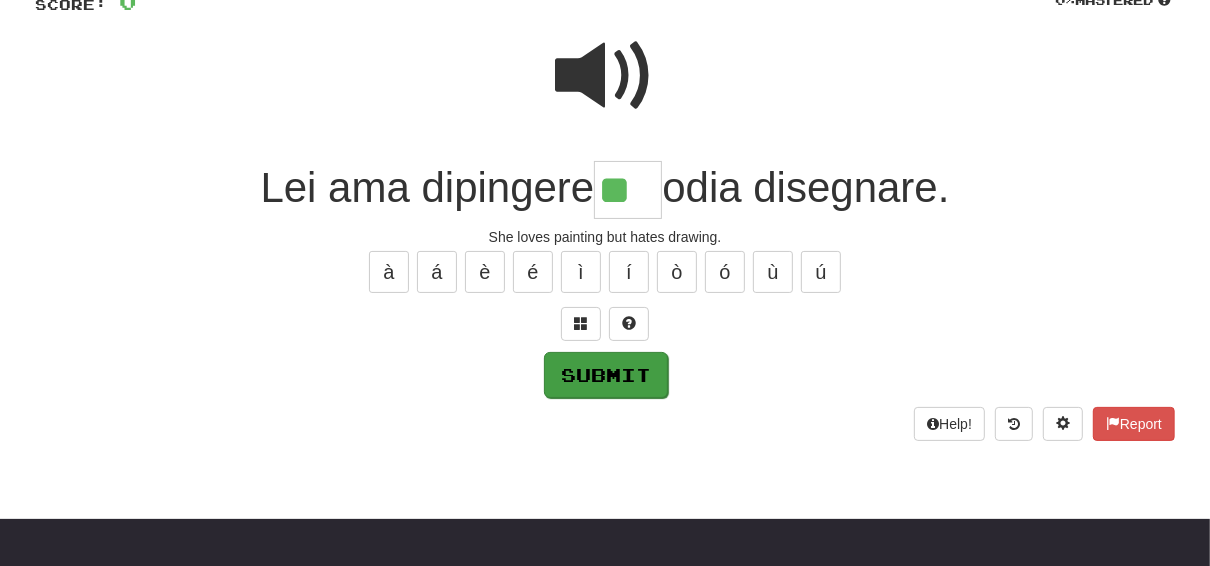 type on "**" 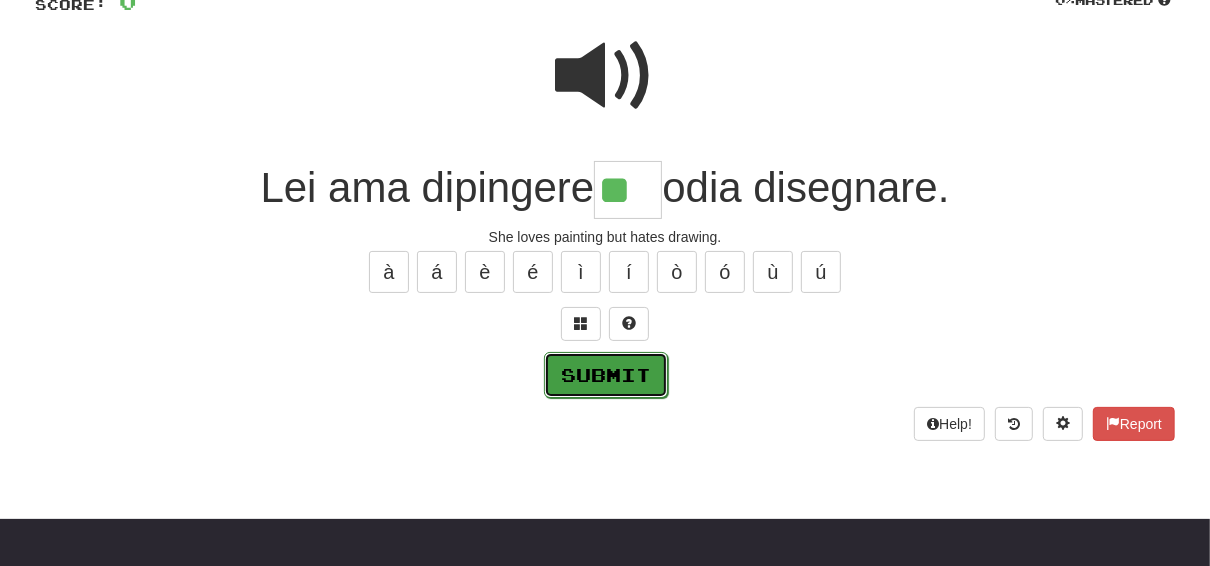 click on "Submit" at bounding box center [606, 375] 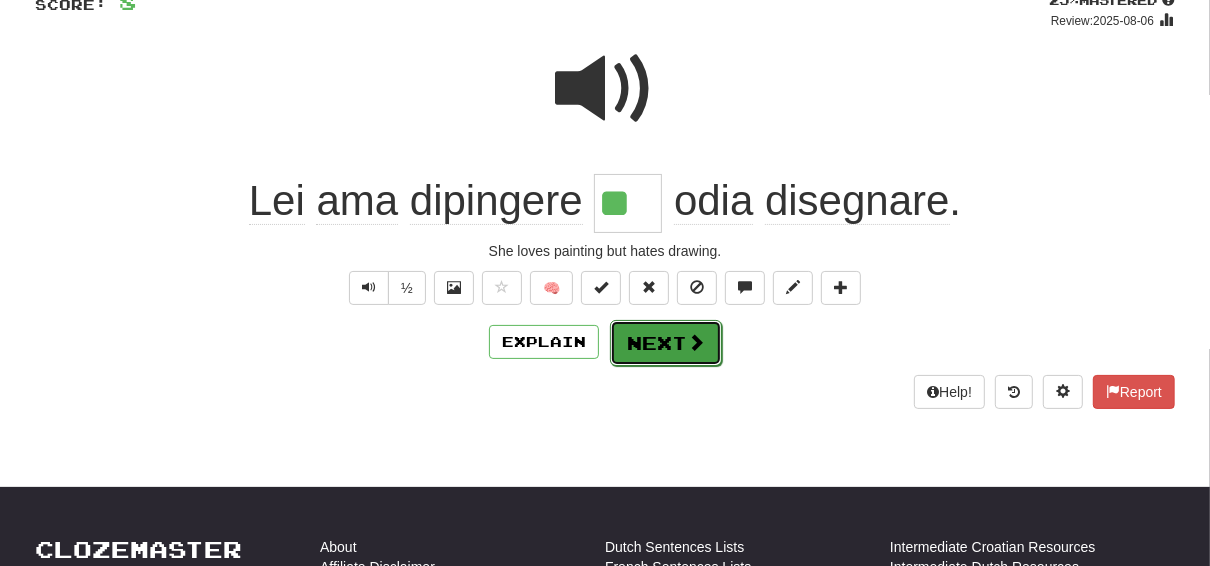 click on "Next" at bounding box center [666, 343] 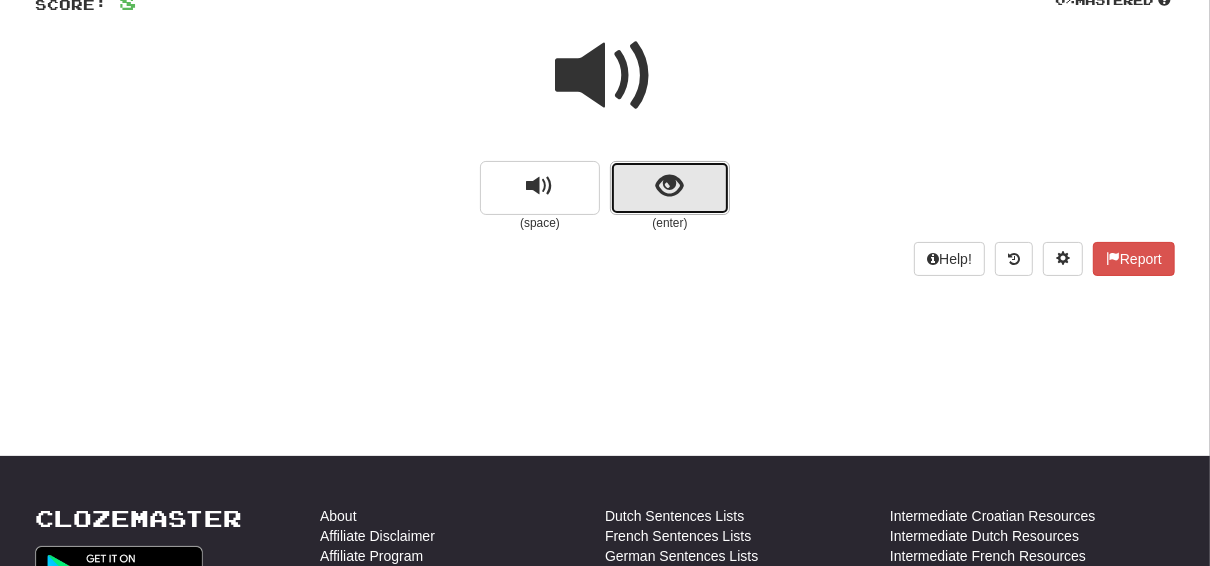 click at bounding box center (670, 188) 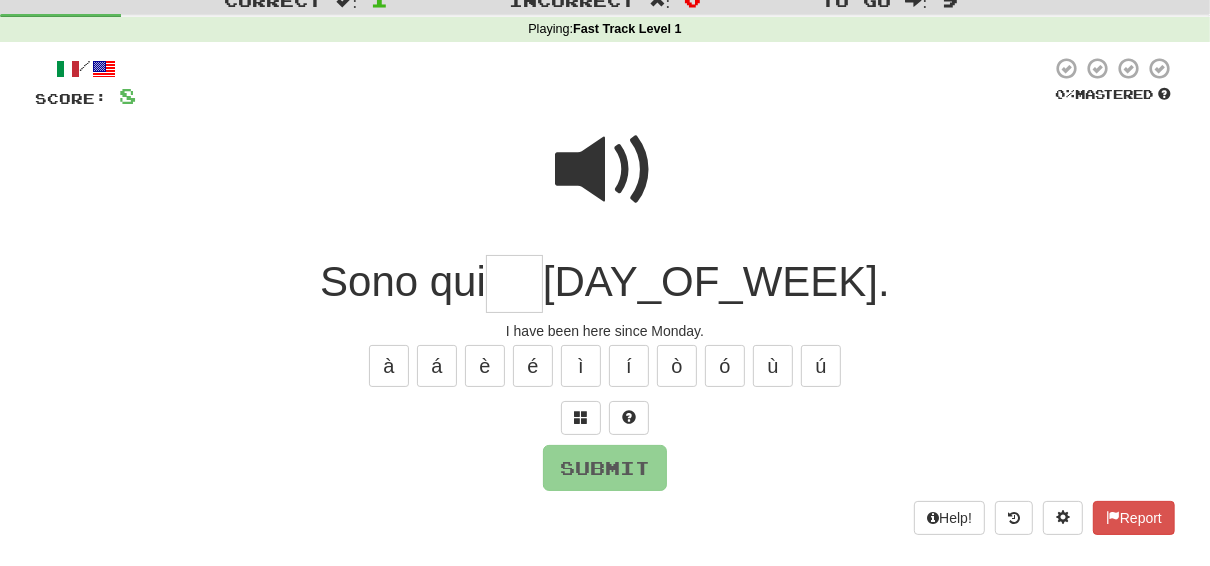 scroll, scrollTop: 0, scrollLeft: 0, axis: both 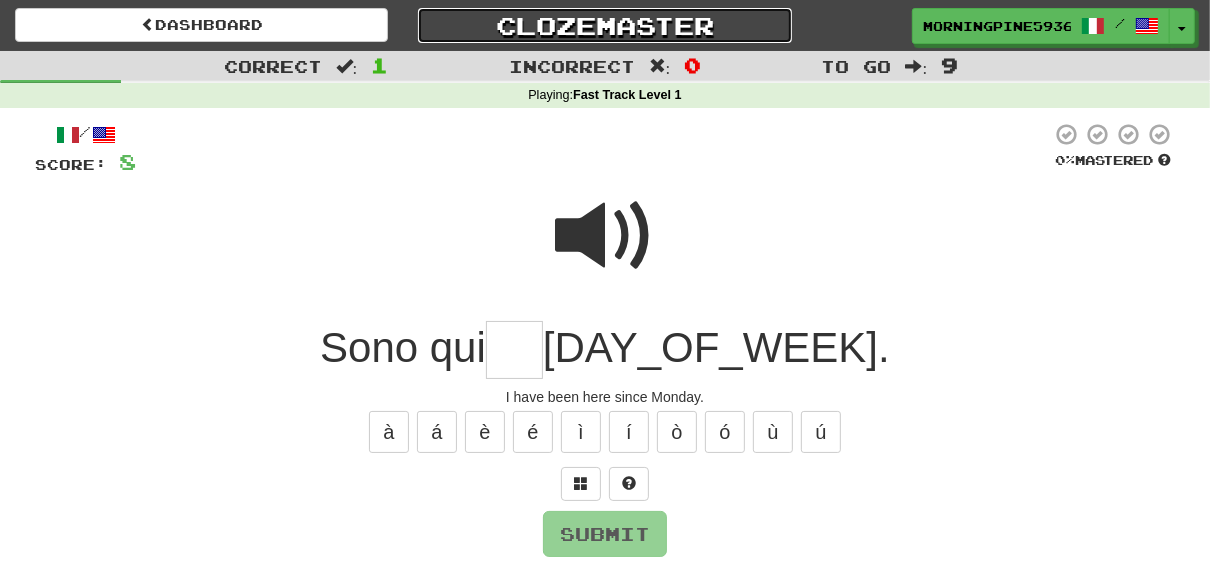 click on "Clozemaster" at bounding box center (604, 25) 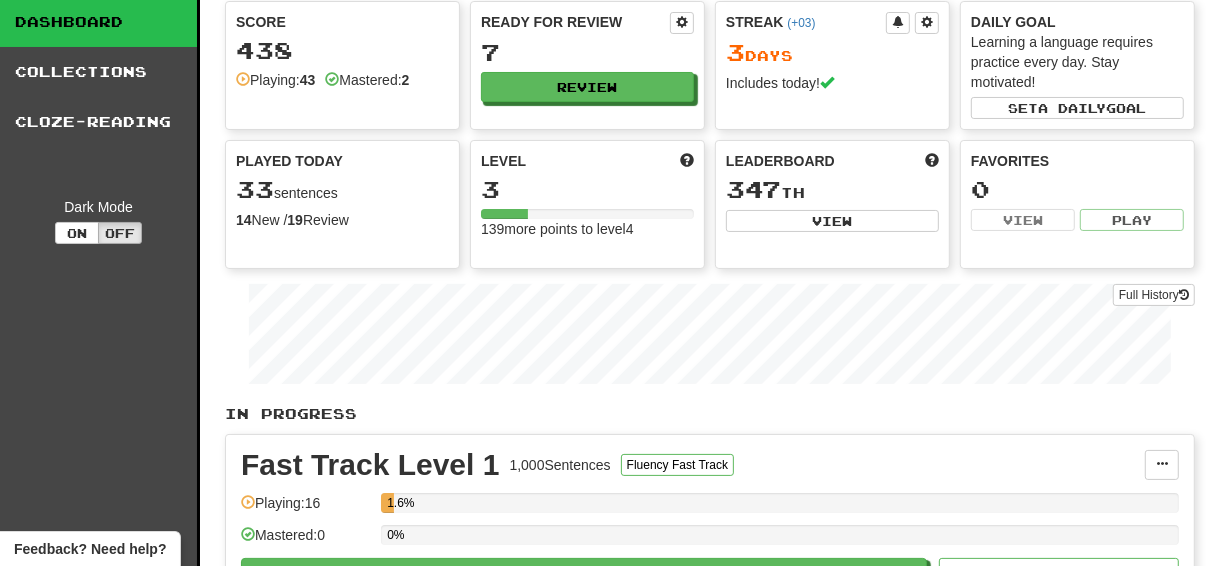 scroll, scrollTop: 0, scrollLeft: 0, axis: both 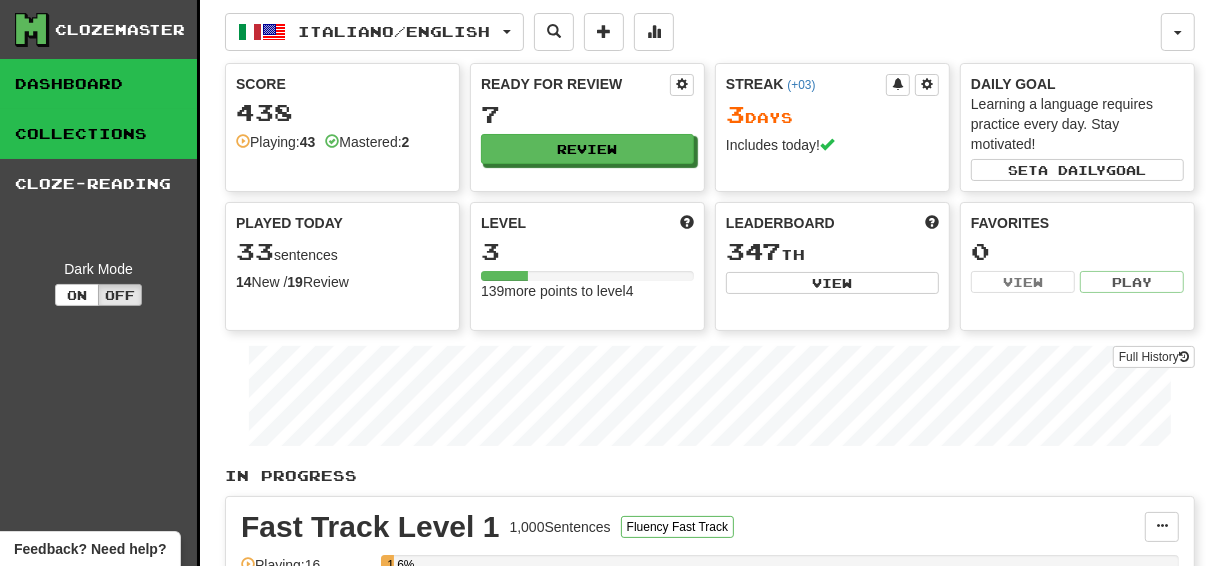 click on "Collections" at bounding box center (98, 134) 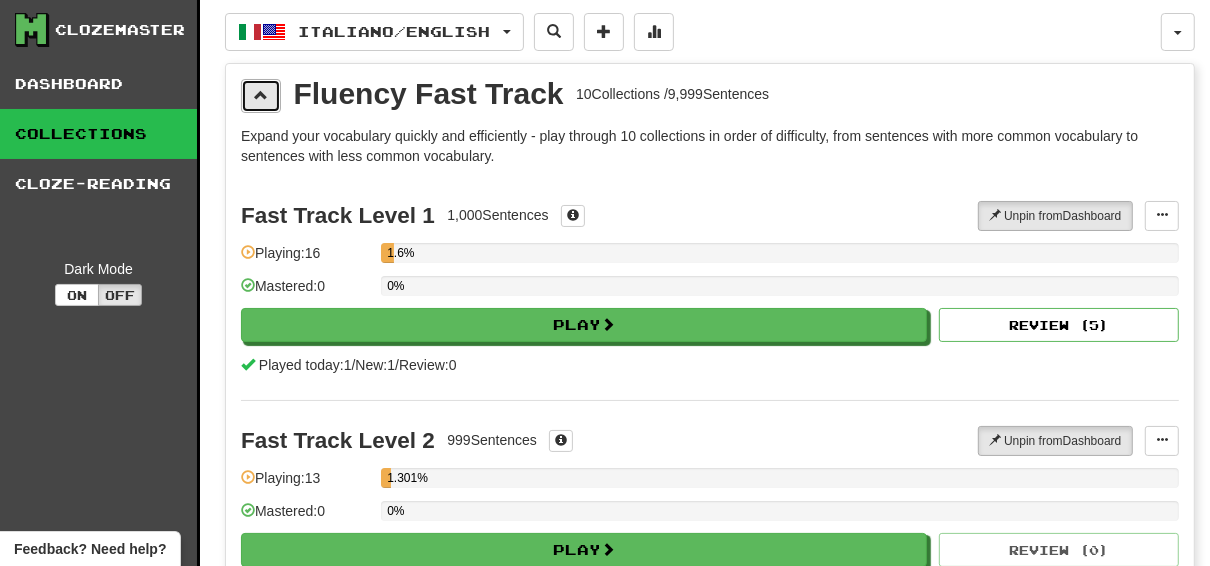 click at bounding box center [261, 95] 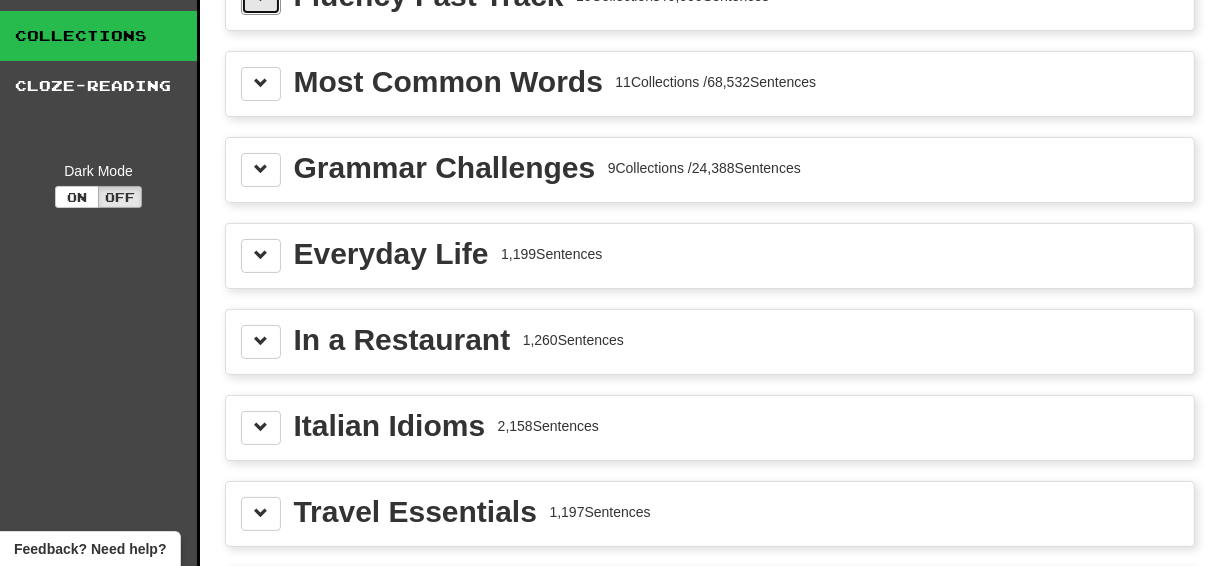 scroll, scrollTop: 80, scrollLeft: 0, axis: vertical 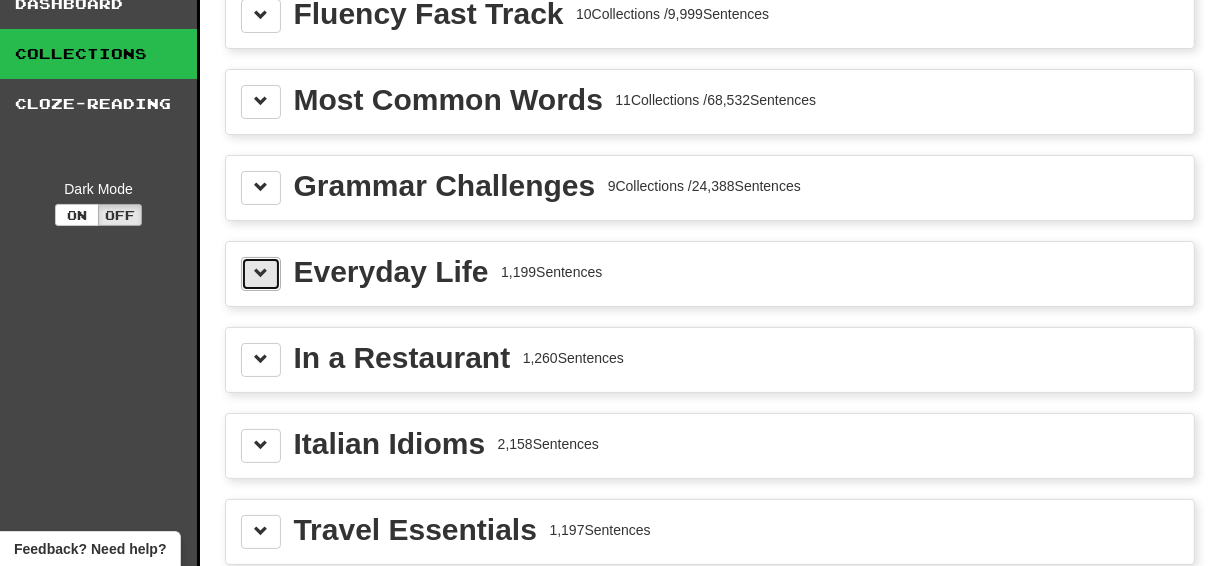 click at bounding box center [261, 274] 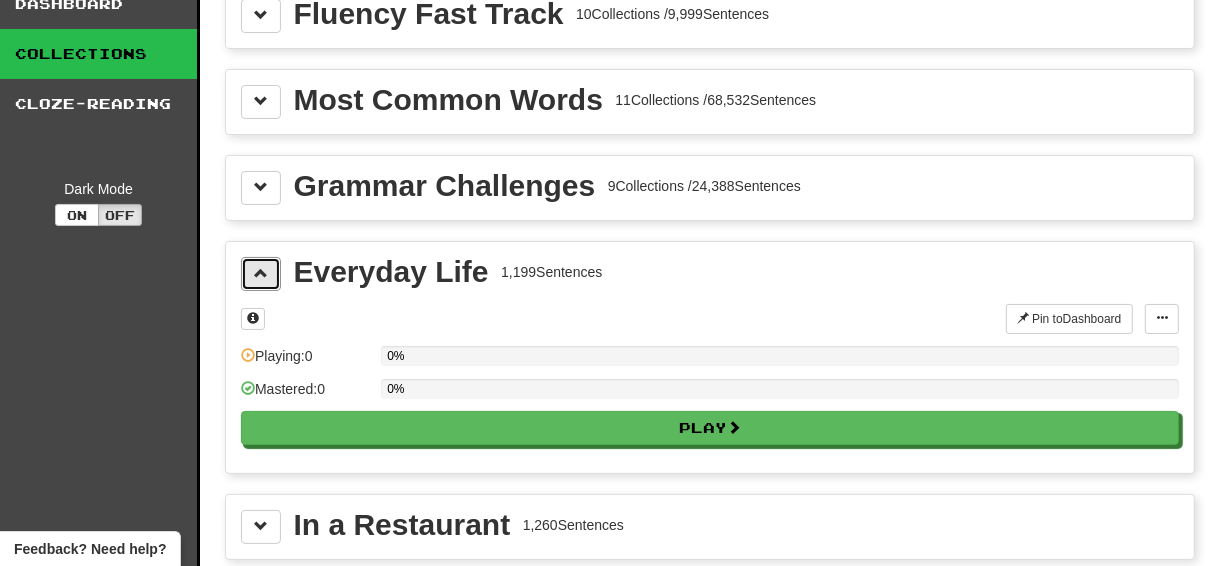 scroll, scrollTop: 0, scrollLeft: 0, axis: both 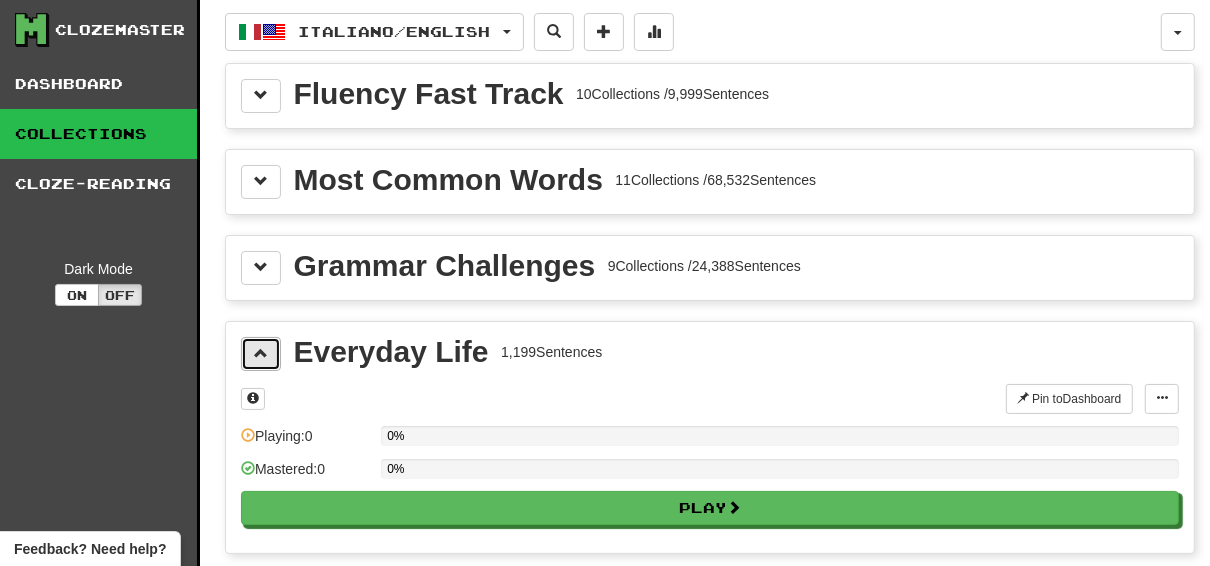 click at bounding box center (261, 353) 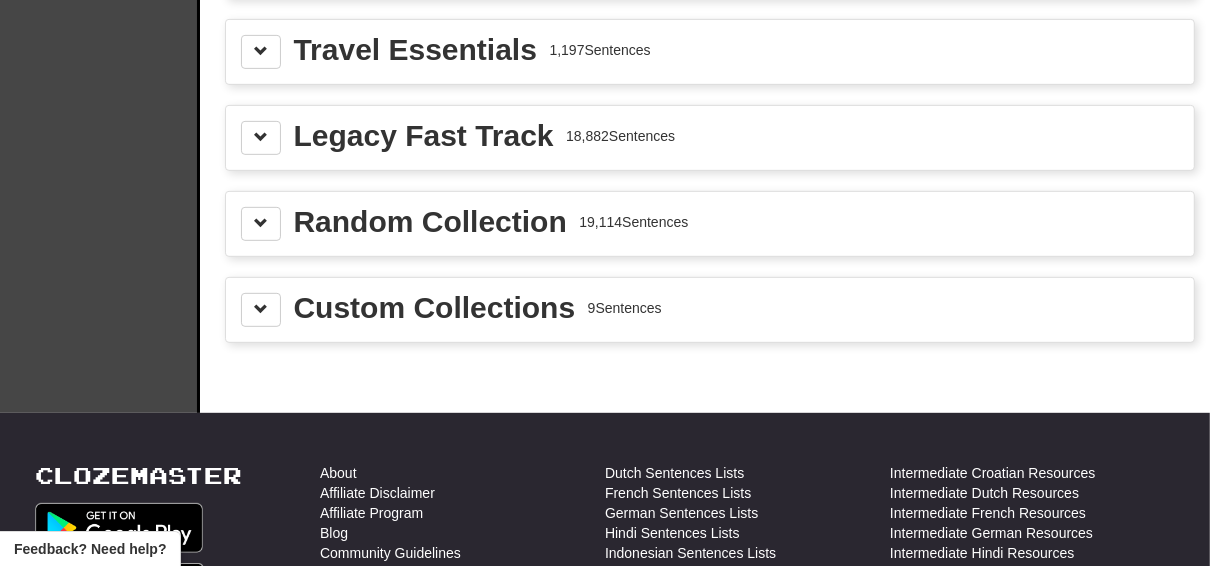 scroll, scrollTop: 320, scrollLeft: 0, axis: vertical 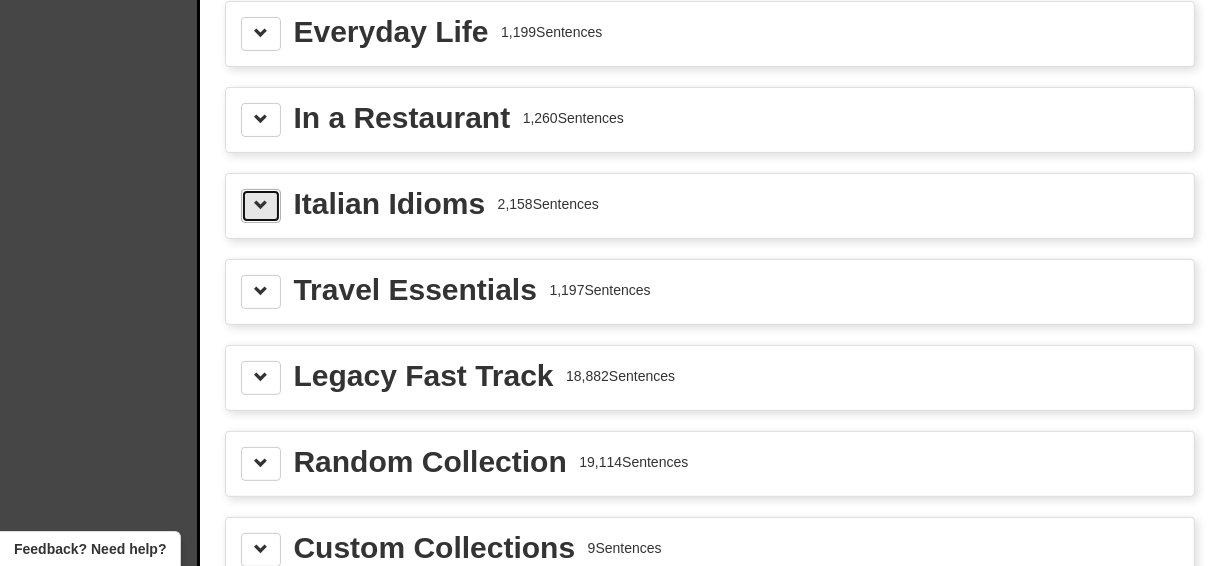 click at bounding box center (261, 206) 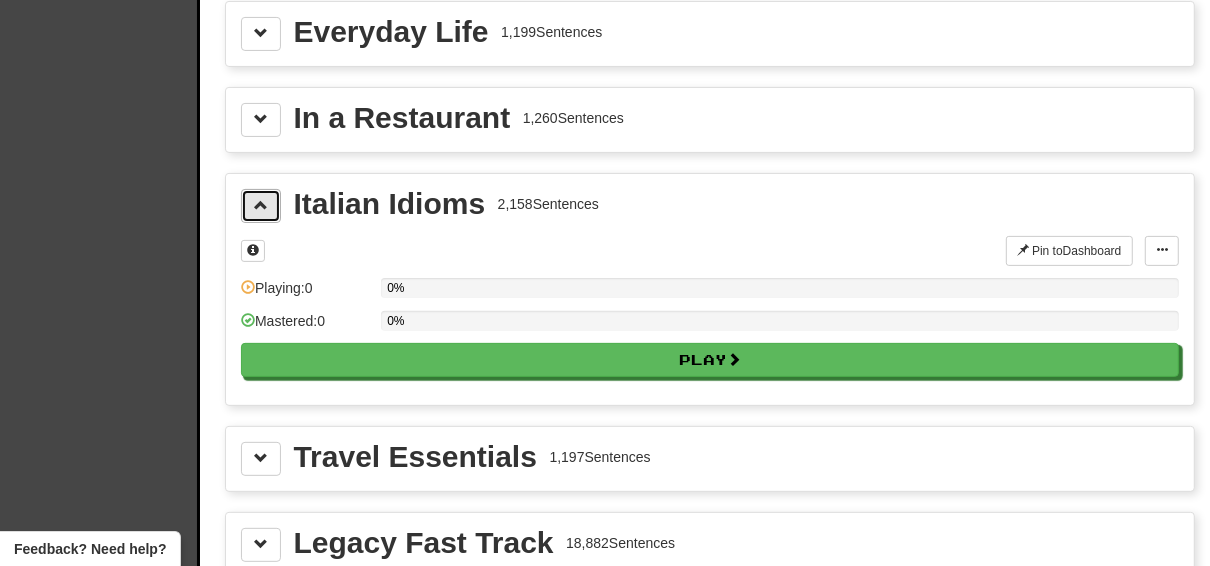 click at bounding box center (261, 206) 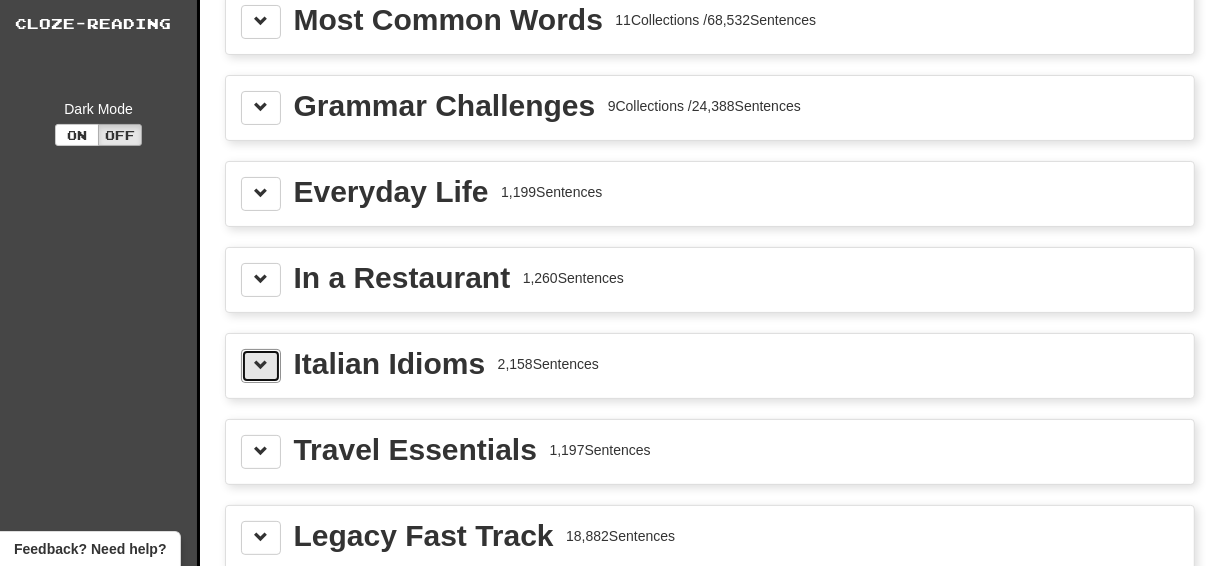 scroll, scrollTop: 80, scrollLeft: 0, axis: vertical 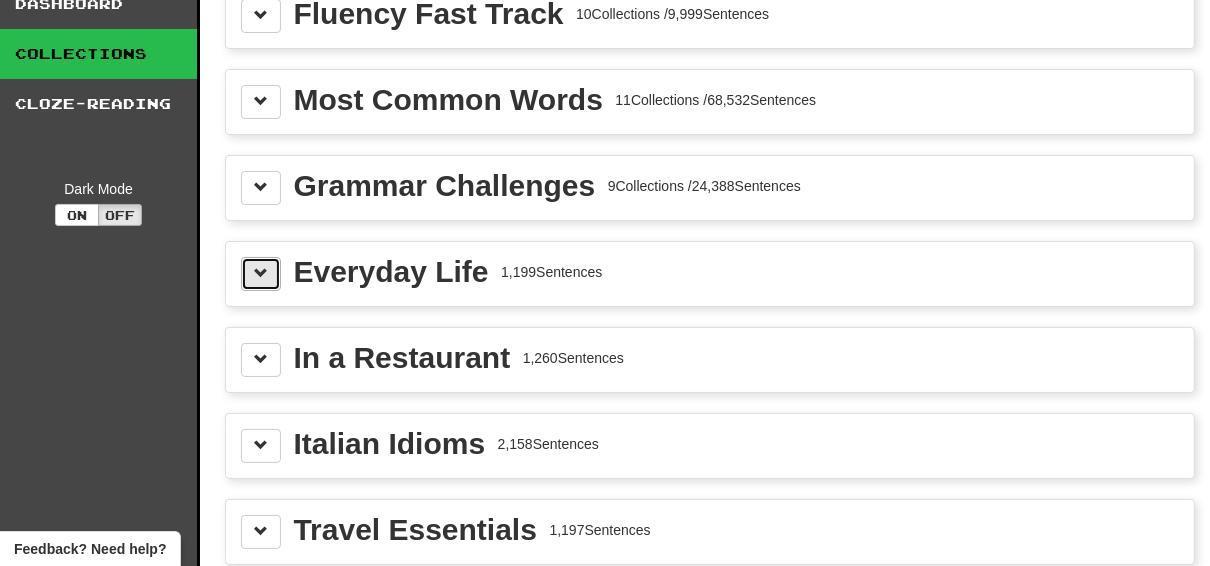click at bounding box center [261, 274] 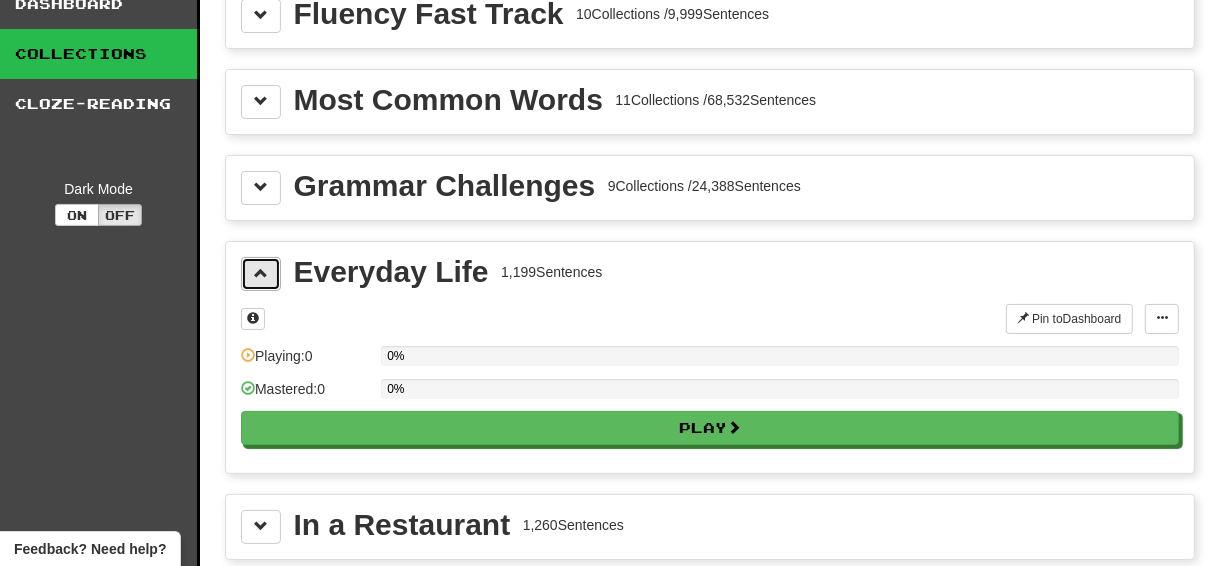 scroll, scrollTop: 80, scrollLeft: 0, axis: vertical 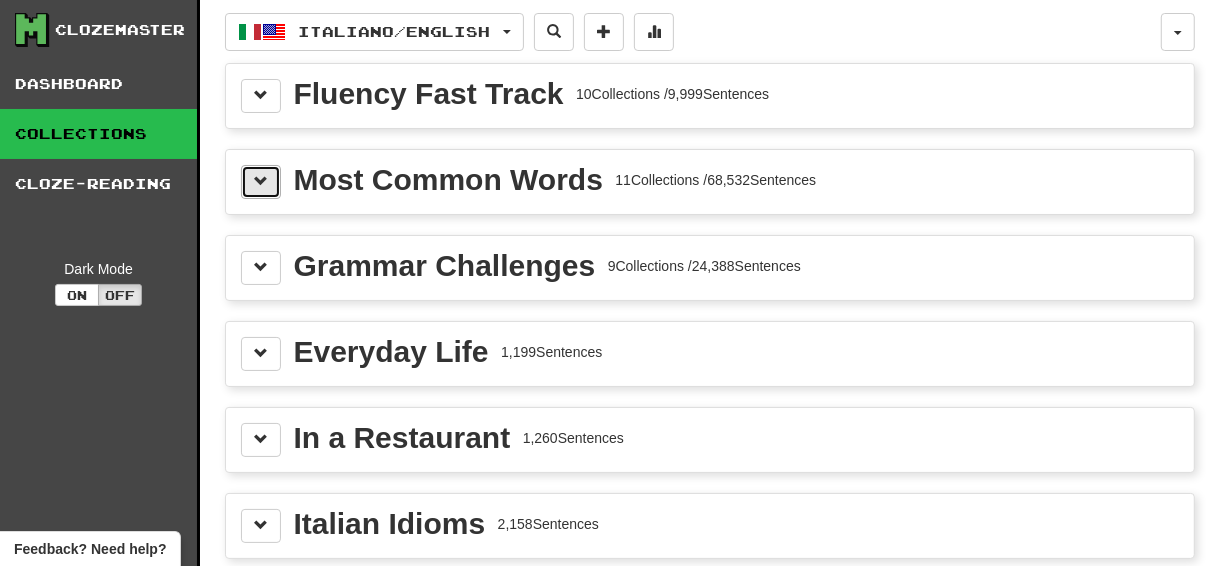 click at bounding box center [261, 182] 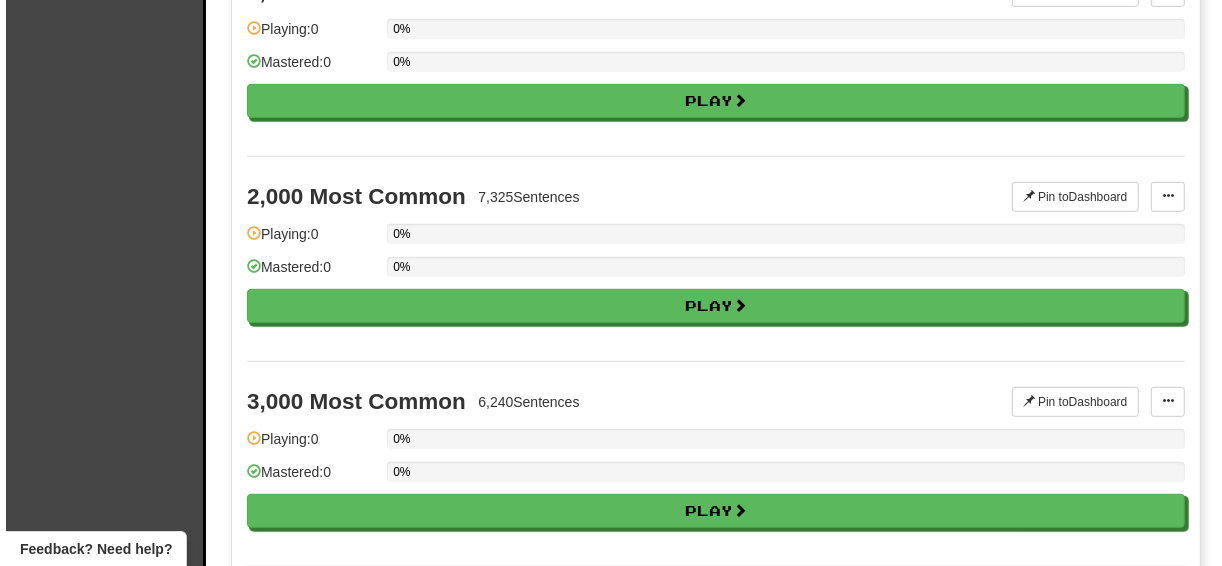 scroll, scrollTop: 400, scrollLeft: 0, axis: vertical 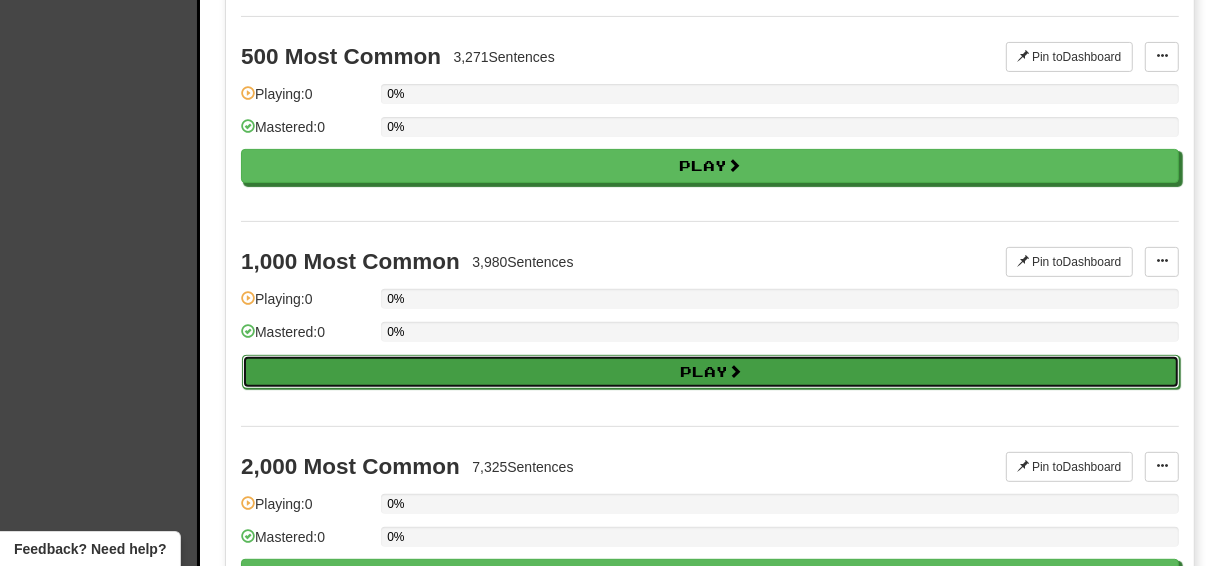 click on "Play" at bounding box center [711, 372] 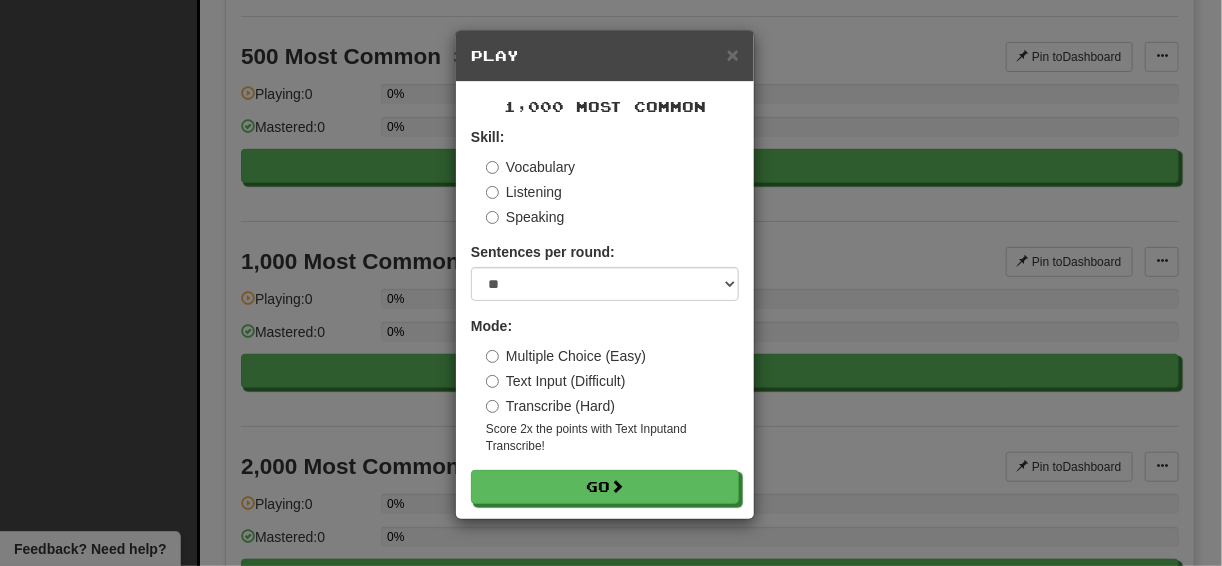 click on "Vocabulary" at bounding box center (530, 167) 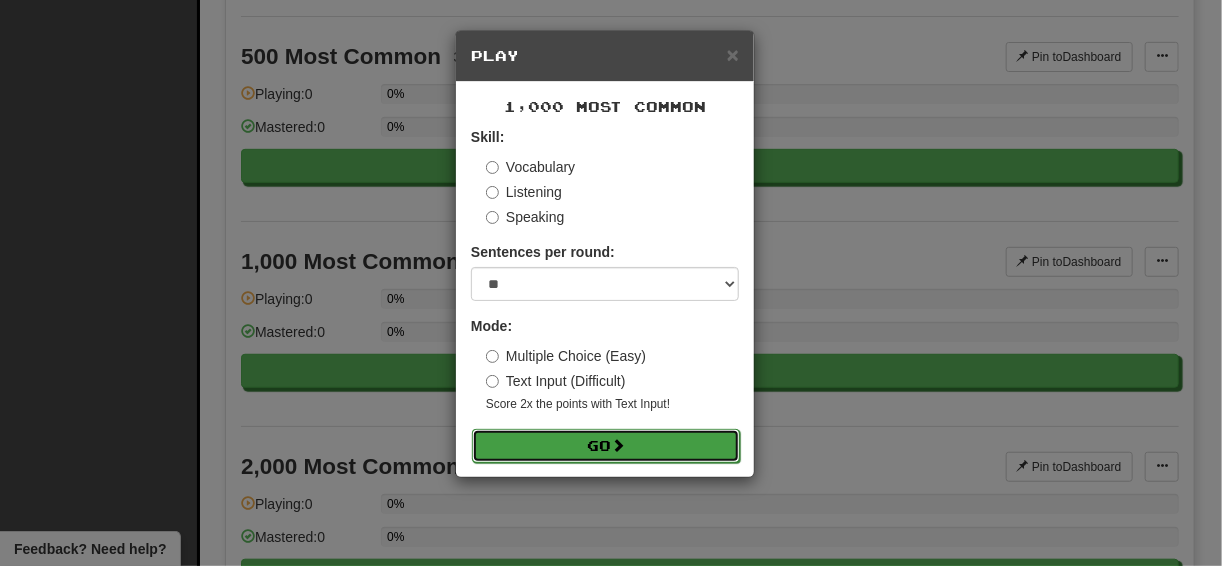 click at bounding box center (618, 445) 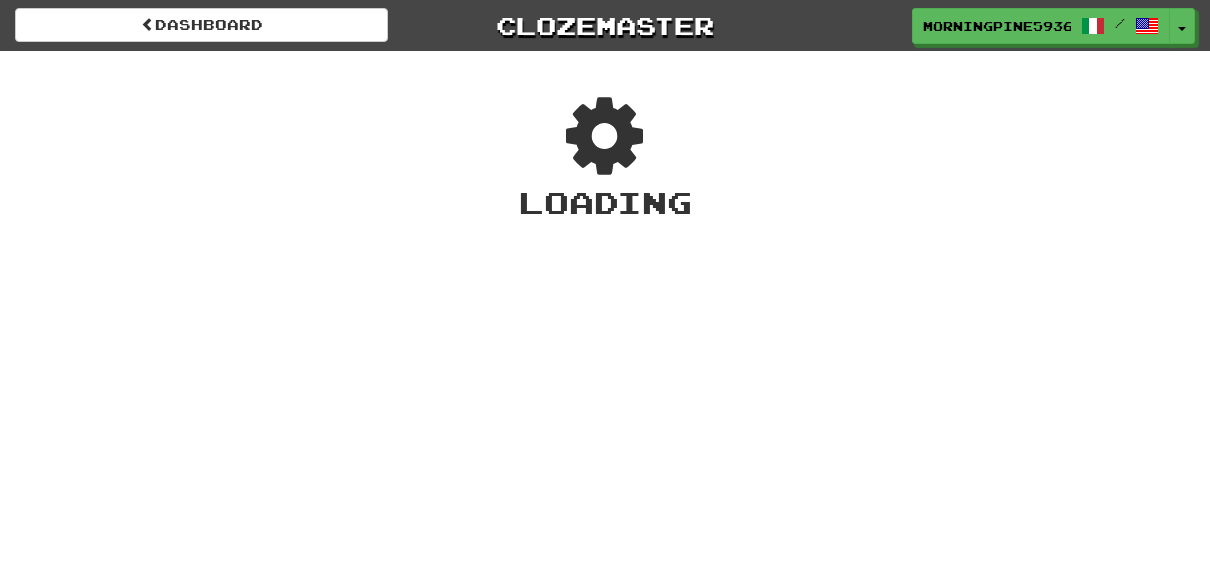 scroll, scrollTop: 0, scrollLeft: 0, axis: both 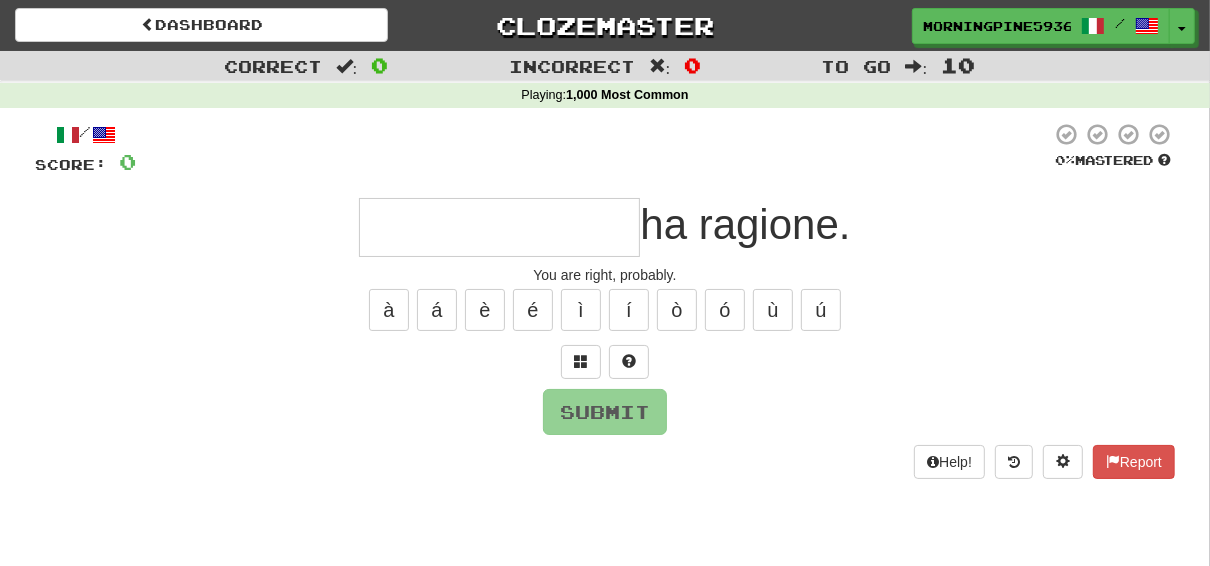 click at bounding box center [499, 227] 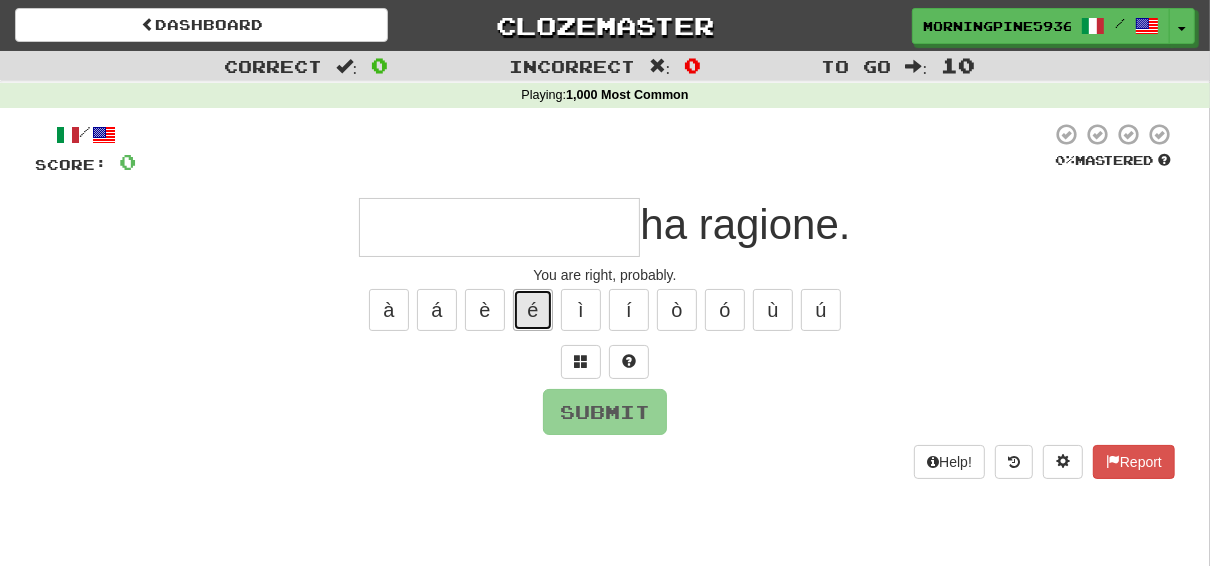 click on "é" at bounding box center (533, 310) 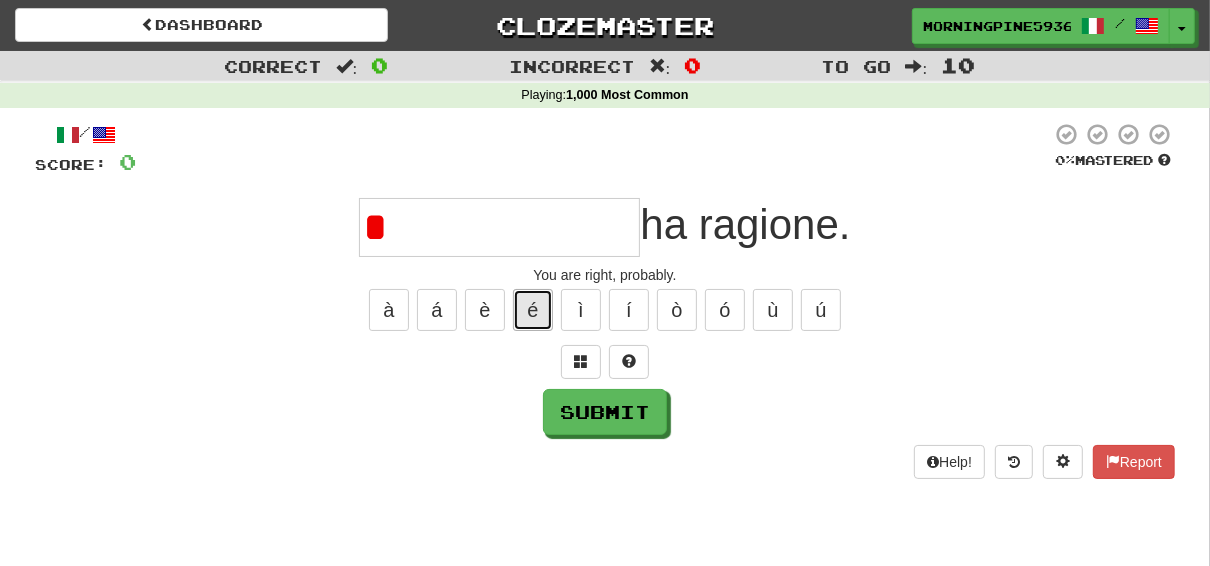 click on "é" at bounding box center [533, 310] 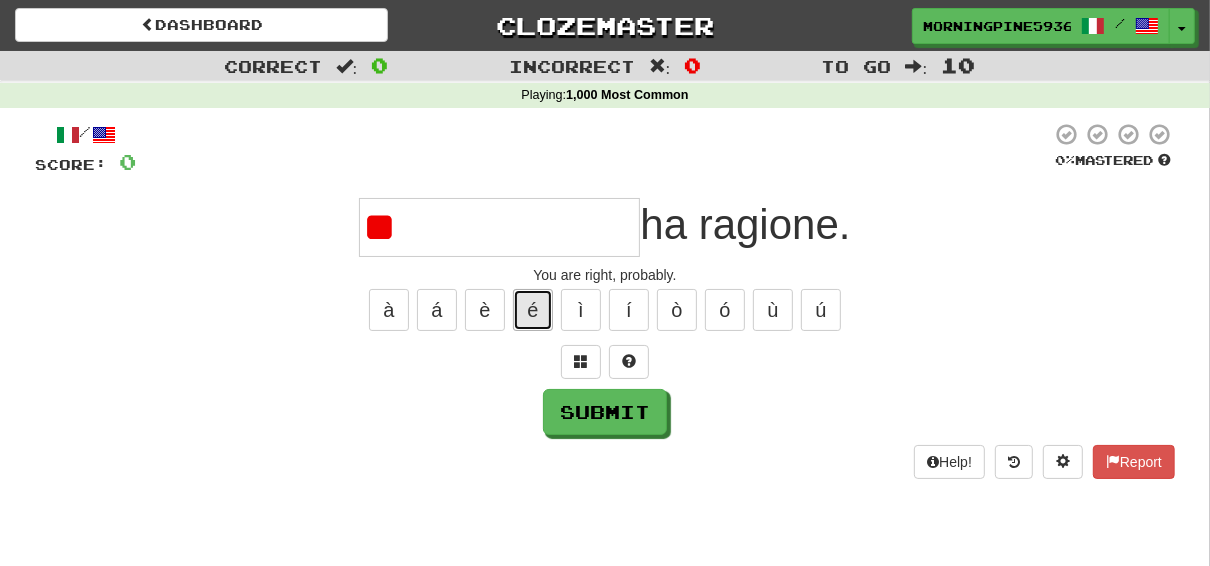 click on "é" at bounding box center (533, 310) 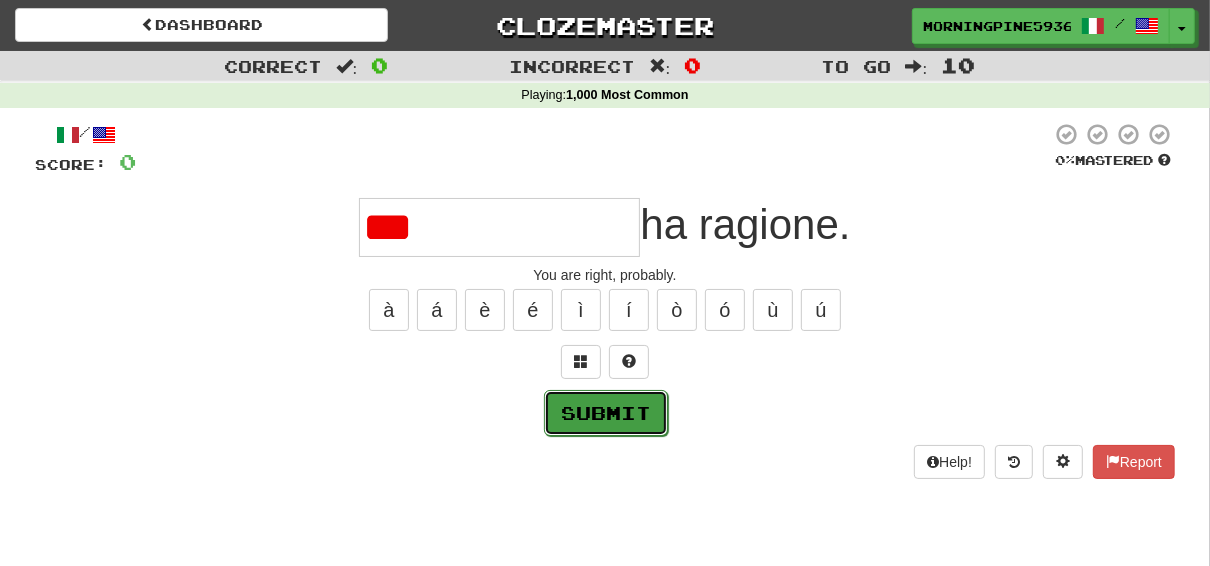 click on "Submit" at bounding box center (606, 413) 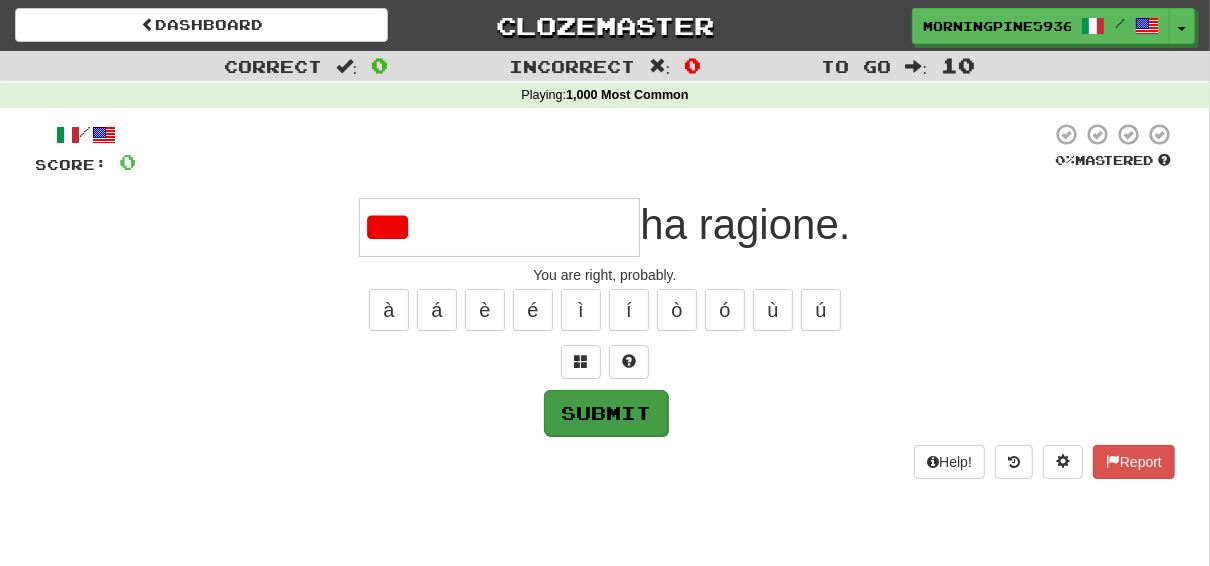type on "**********" 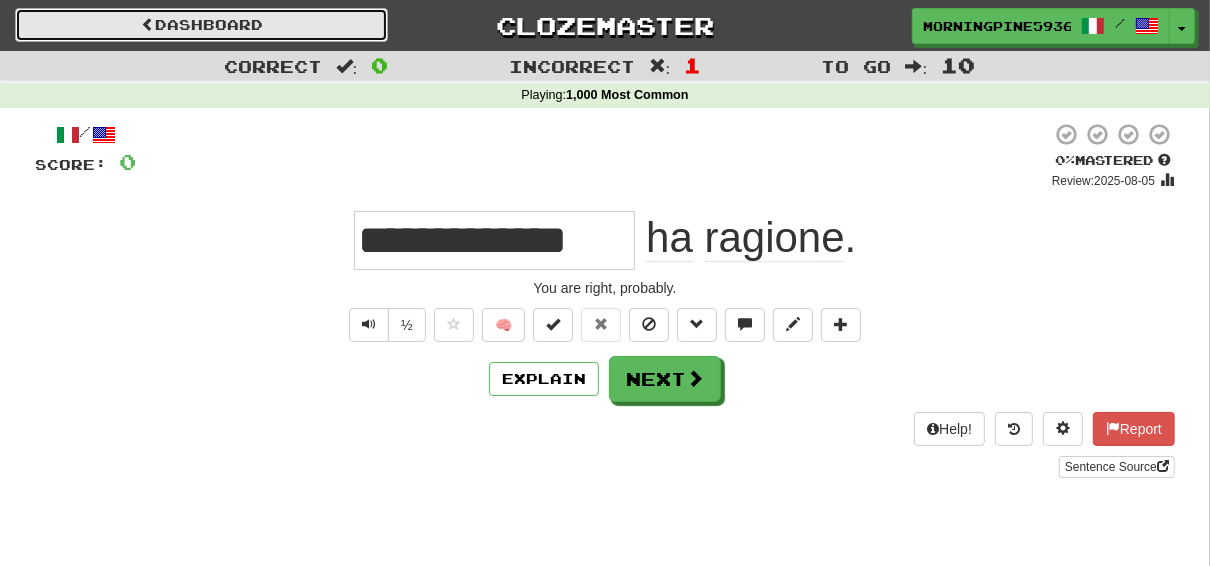 click on "Dashboard" at bounding box center [201, 25] 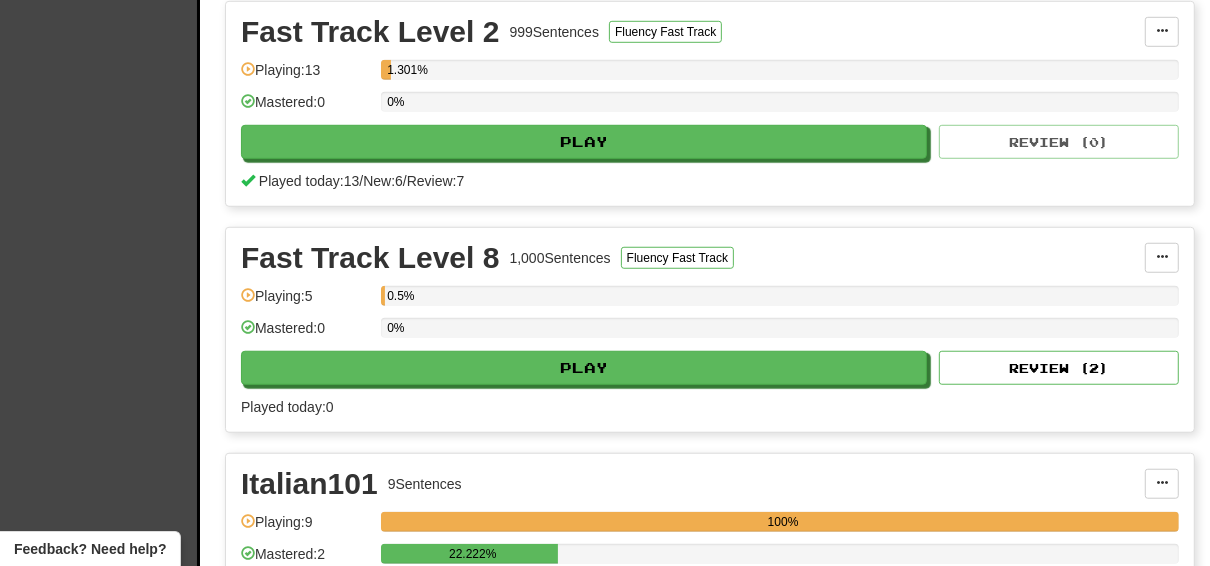 scroll, scrollTop: 960, scrollLeft: 0, axis: vertical 